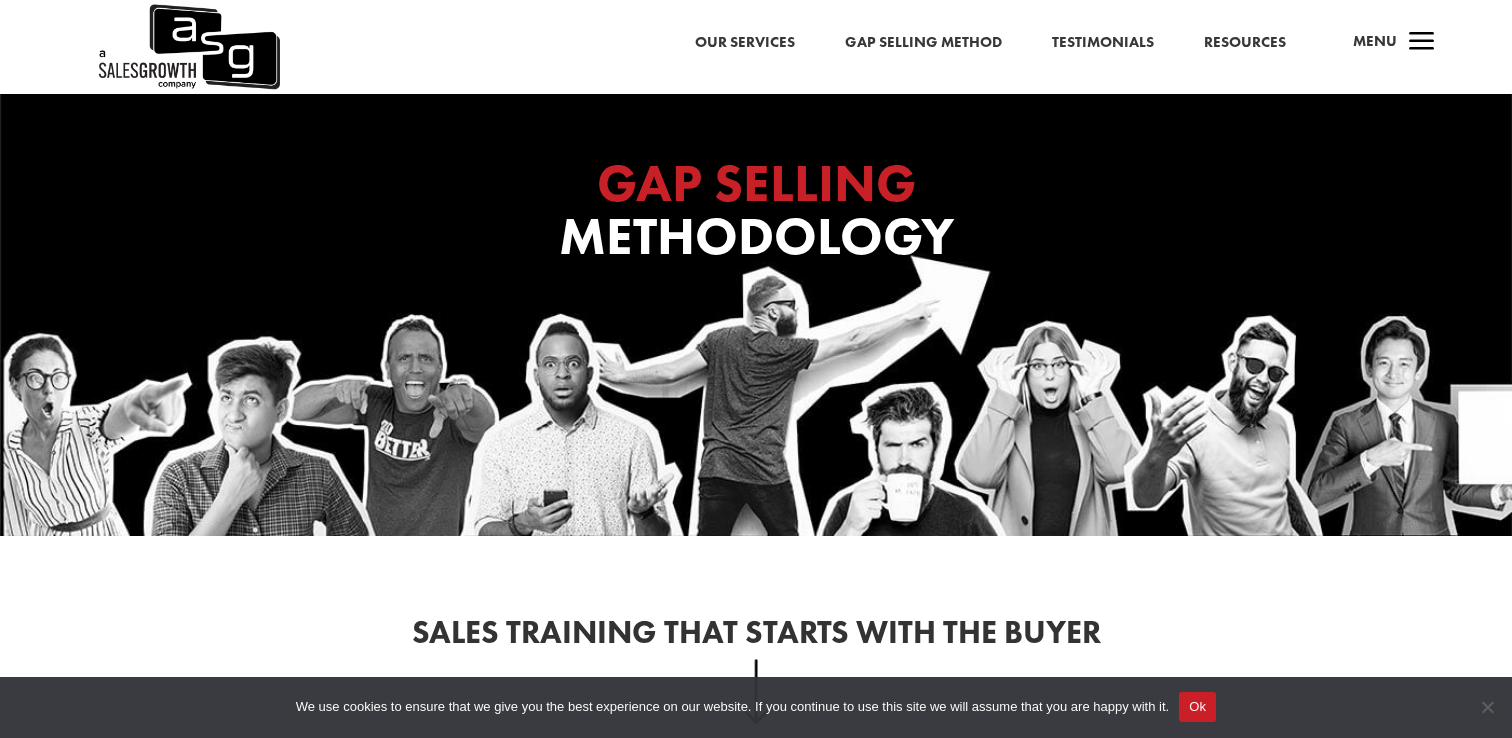 scroll, scrollTop: 0, scrollLeft: 0, axis: both 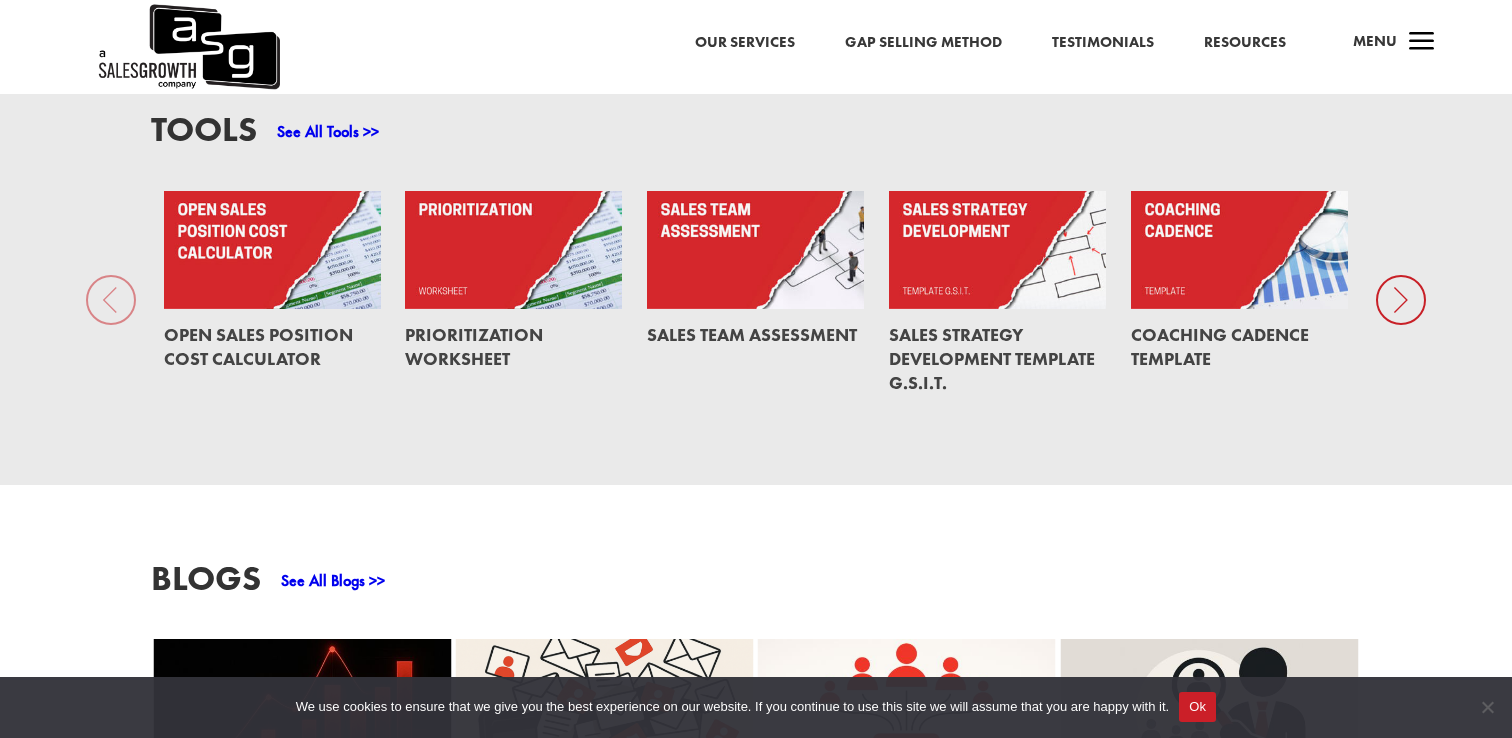 click at bounding box center (1401, 300) 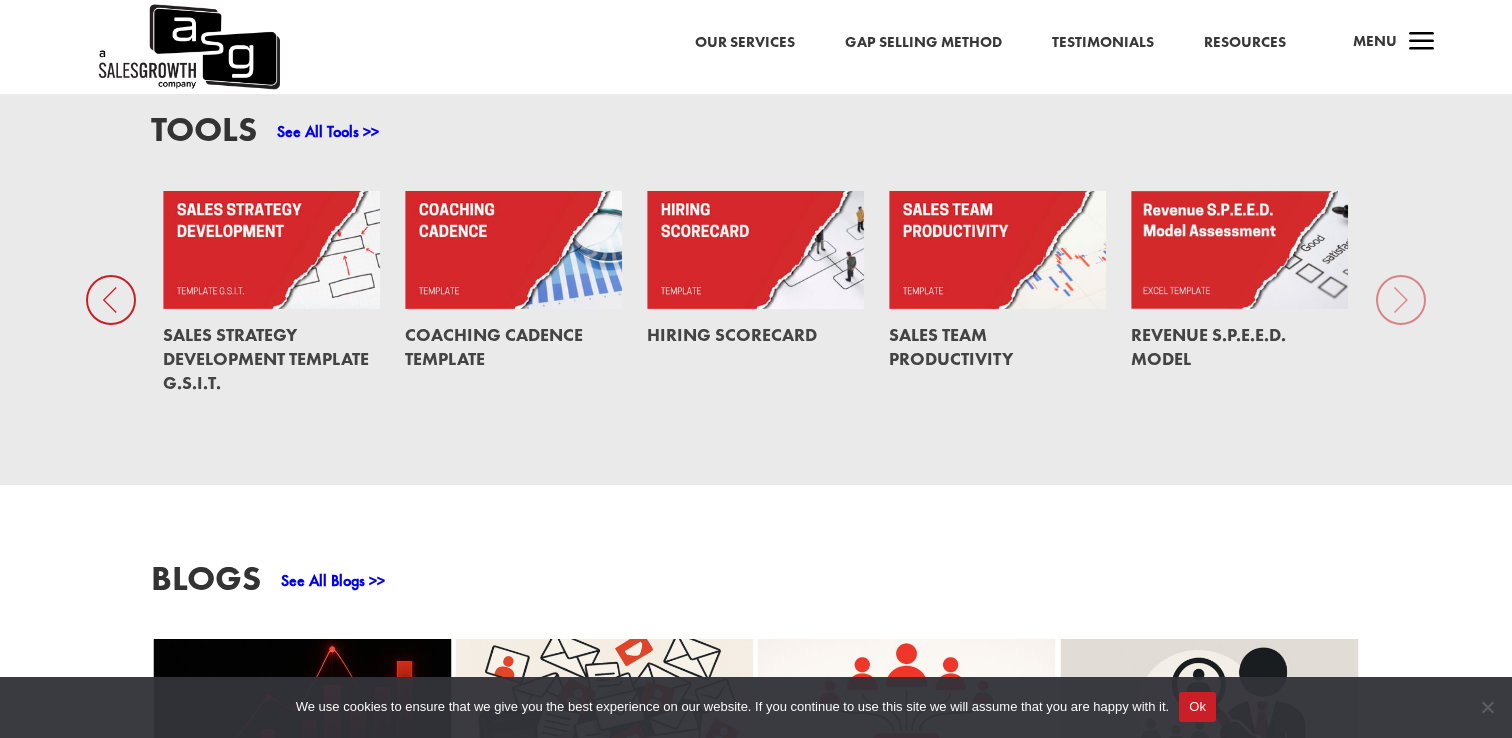click on "Tools
See All Tools >>
Open Sales Position Cost Calculator Prioritization Worksheet Sales Team Assessment Sales Strategy Development Template G.S.I.T. Coaching Cadence Template Hiring Scorecard Sales Team Productivity Revenue S.P.E.E.D. Model" at bounding box center [756, 261] 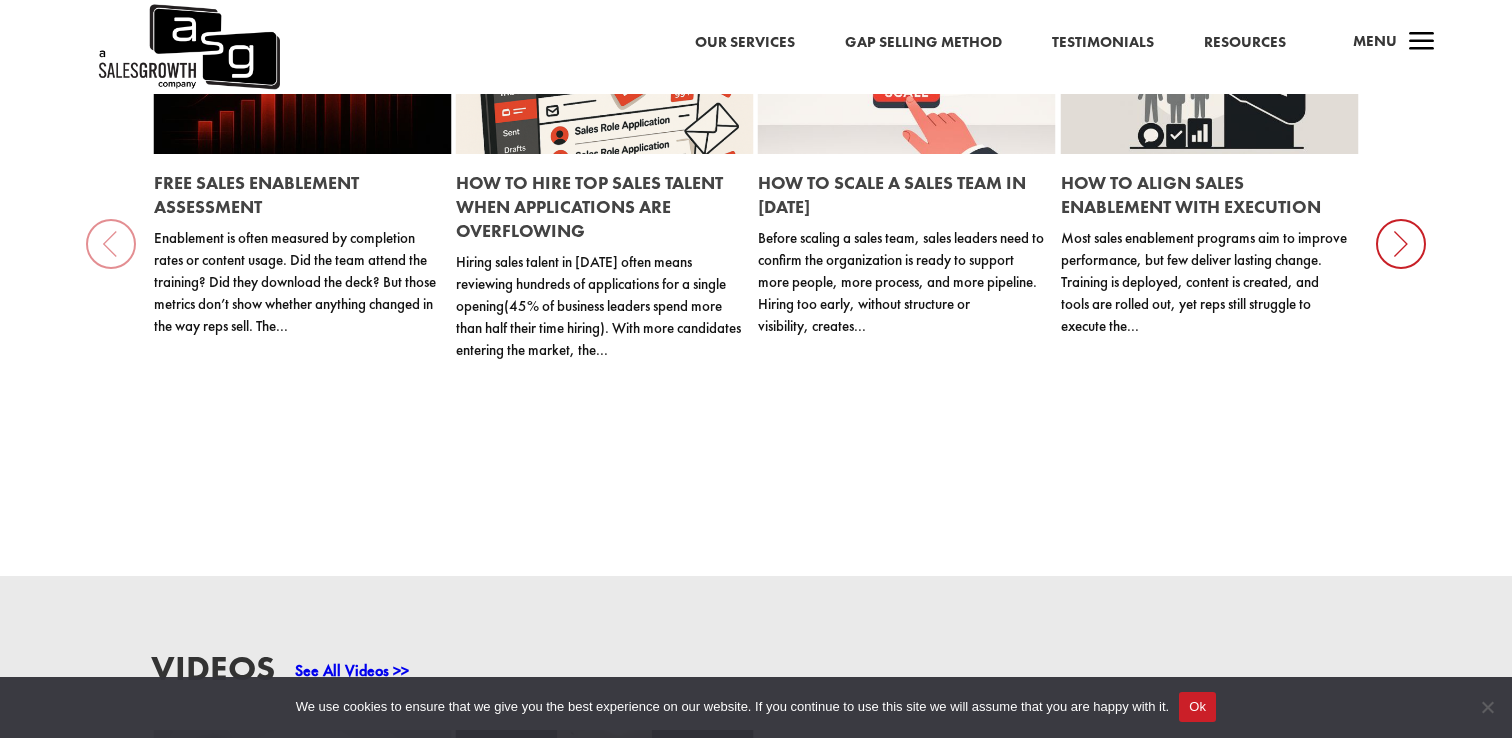 scroll, scrollTop: 1986, scrollLeft: 0, axis: vertical 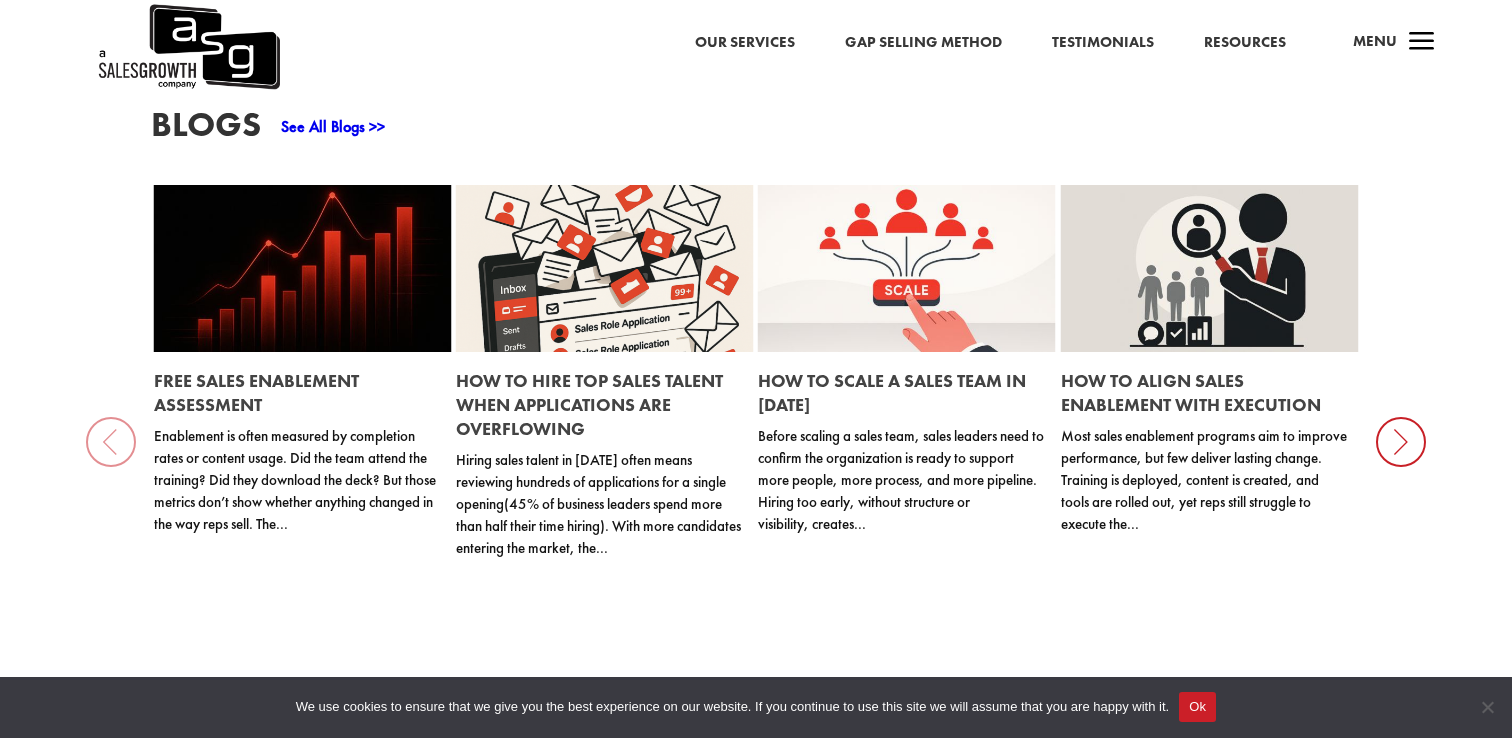 click on "Our Services" at bounding box center [745, 43] 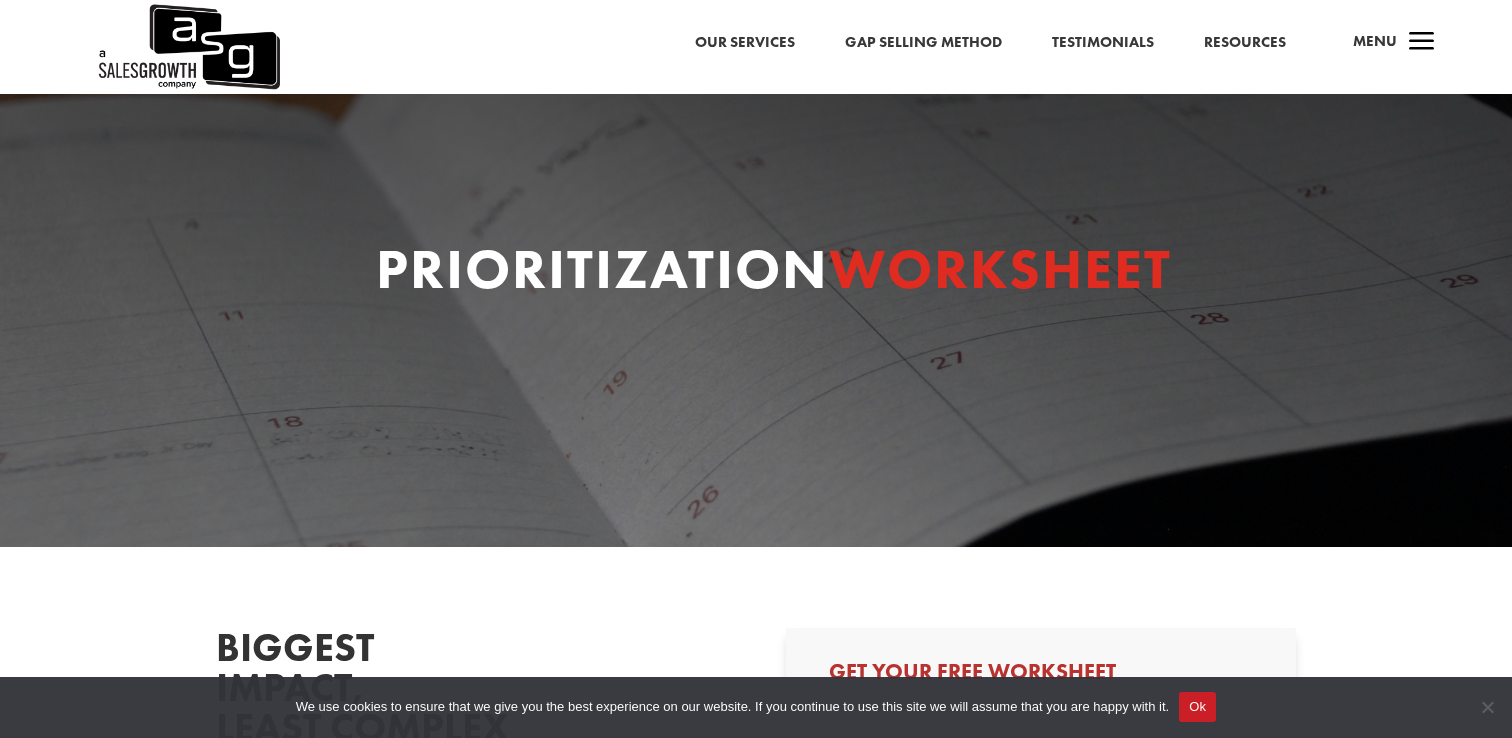 scroll, scrollTop: 0, scrollLeft: 0, axis: both 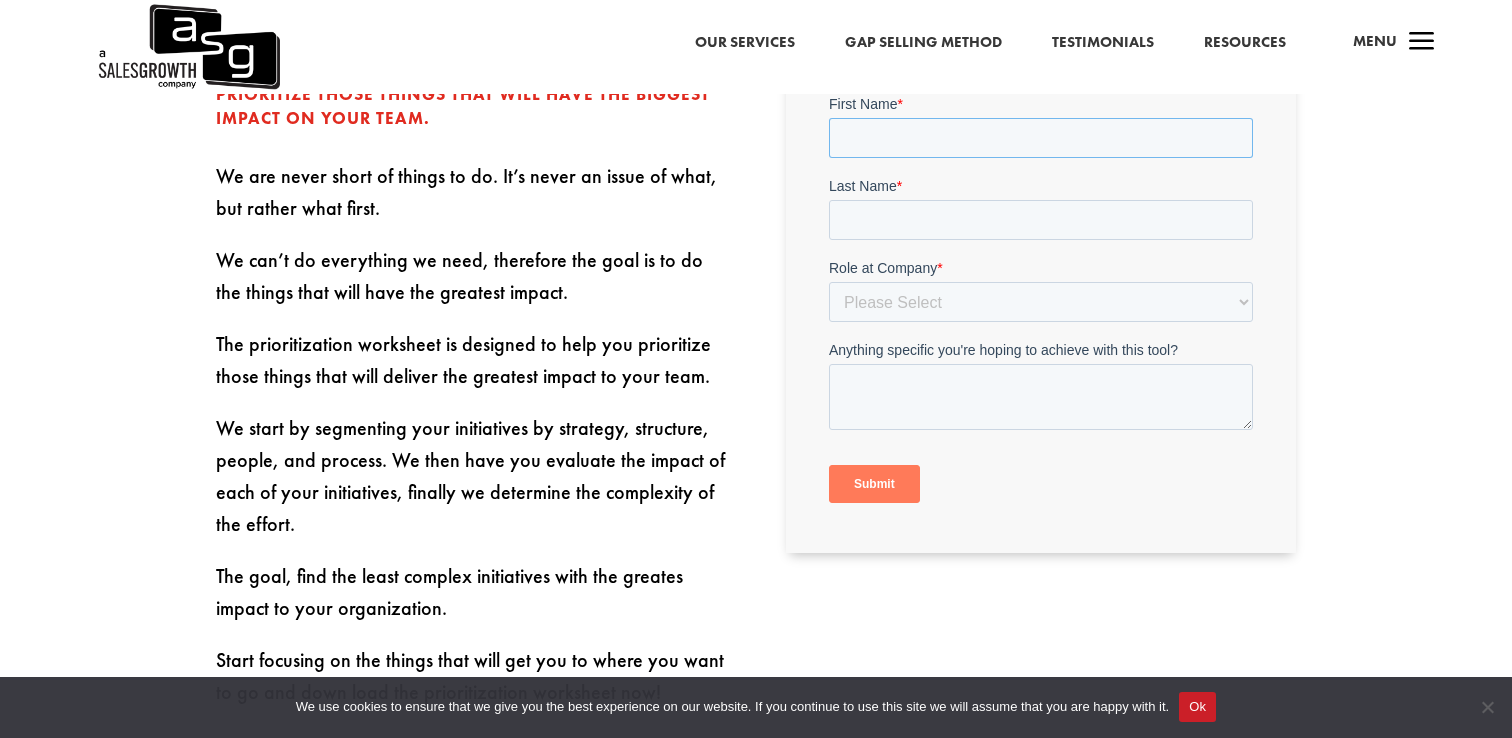 click on "First Name *" at bounding box center [1040, 138] 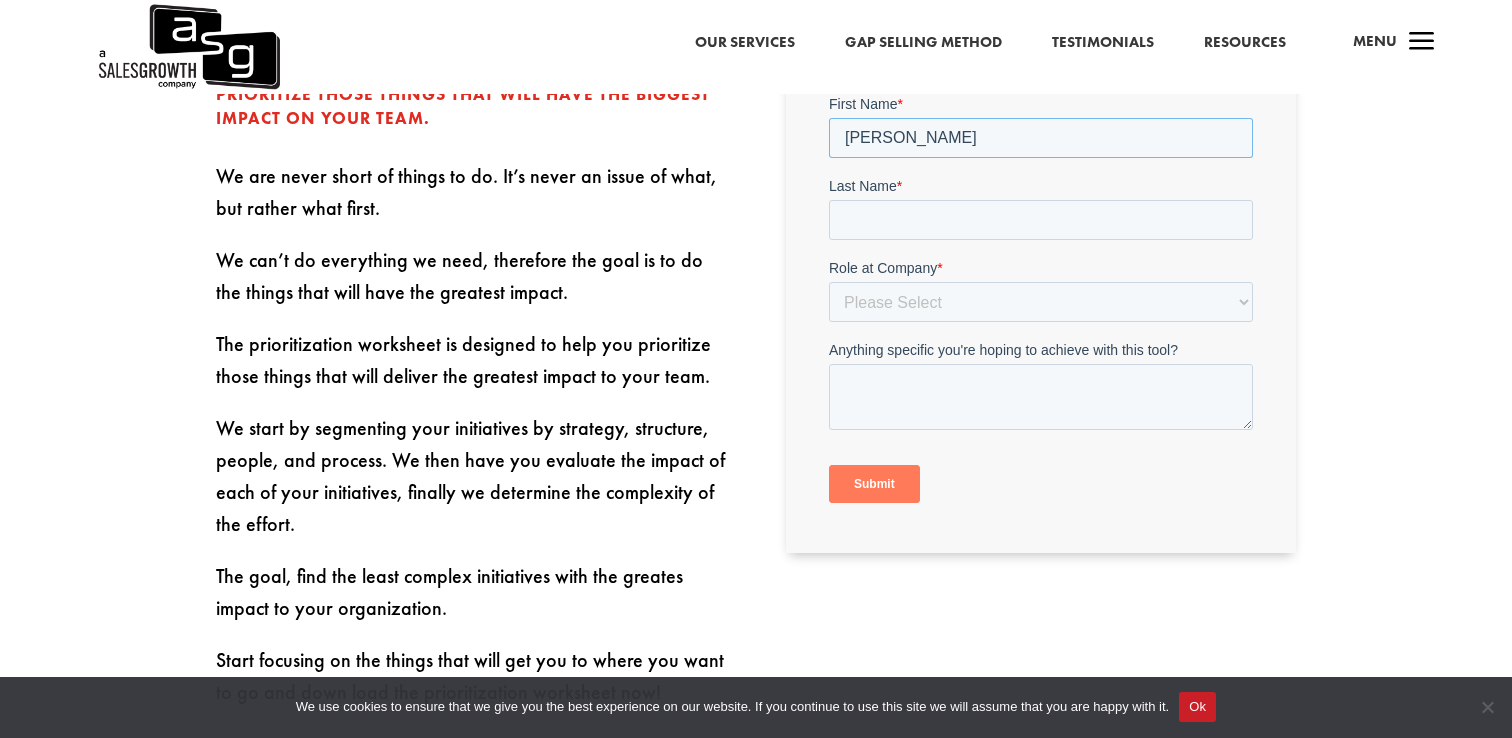 type on "yelena" 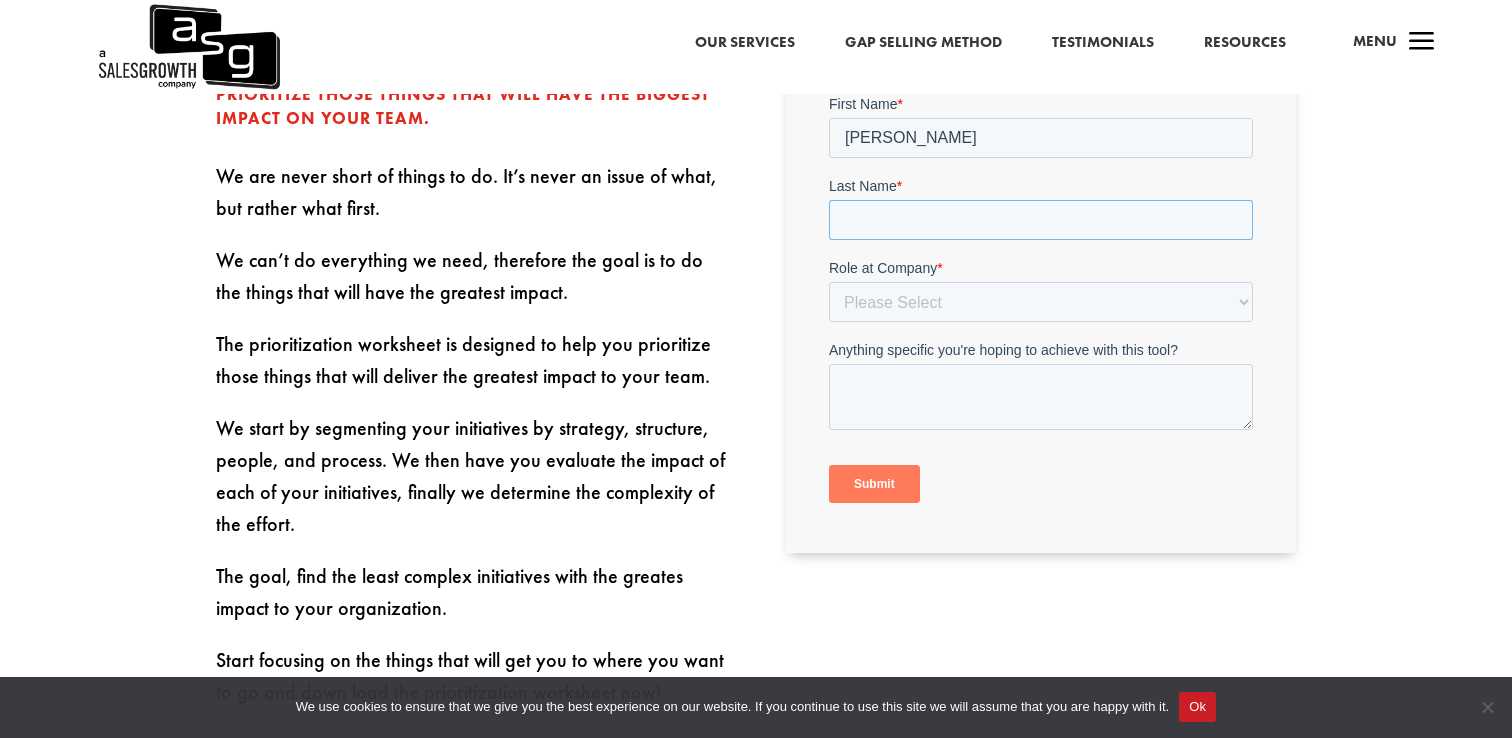 click on "Last Name *" at bounding box center [1040, 220] 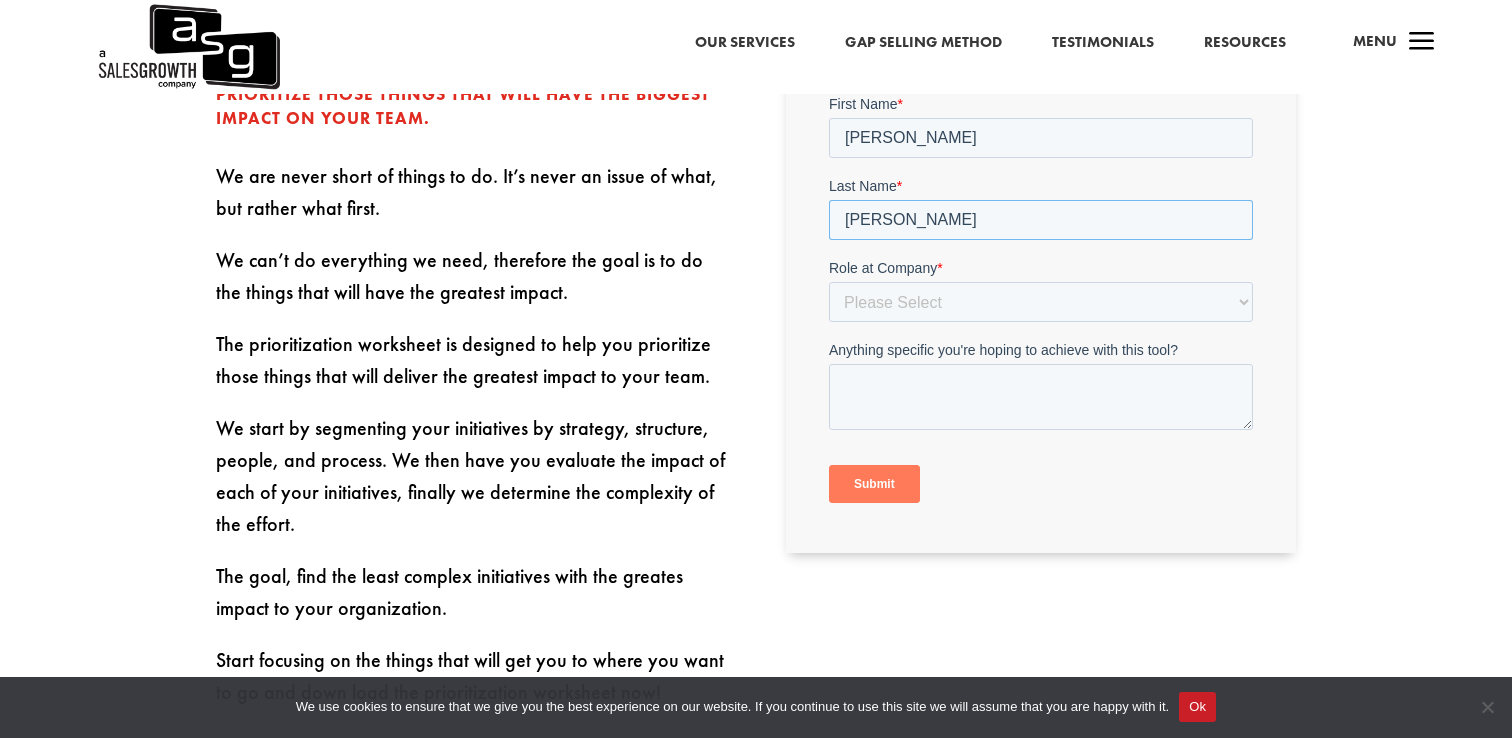 type on "andersson" 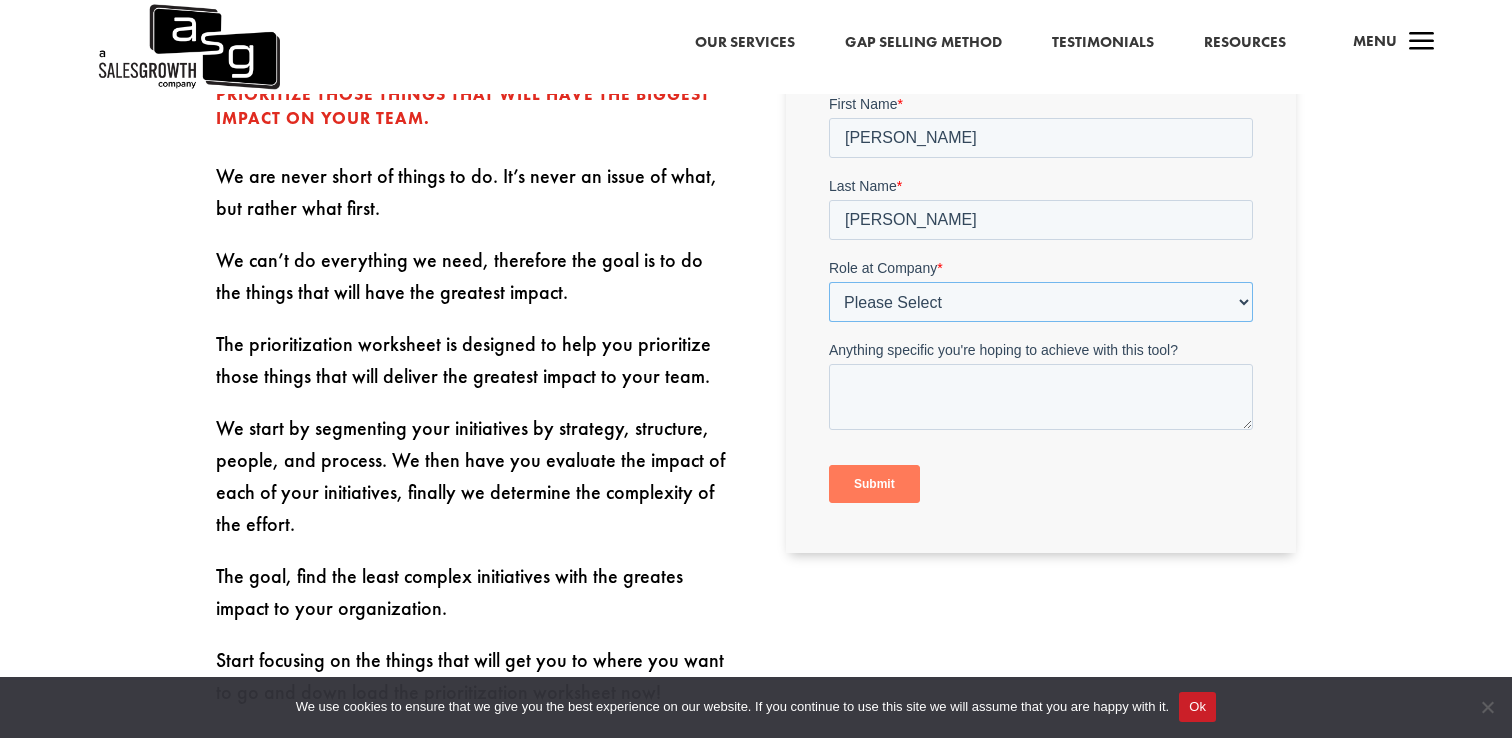 click on "Please Select C-Level (CRO, CSO, etc) Senior Leadership (VP of Sales, VP of Enablement, etc) Director/Manager (Sales Director, Regional Sales Manager, etc) Individual Contributor (AE, SDR, CSM, etc) Other" at bounding box center [1040, 302] 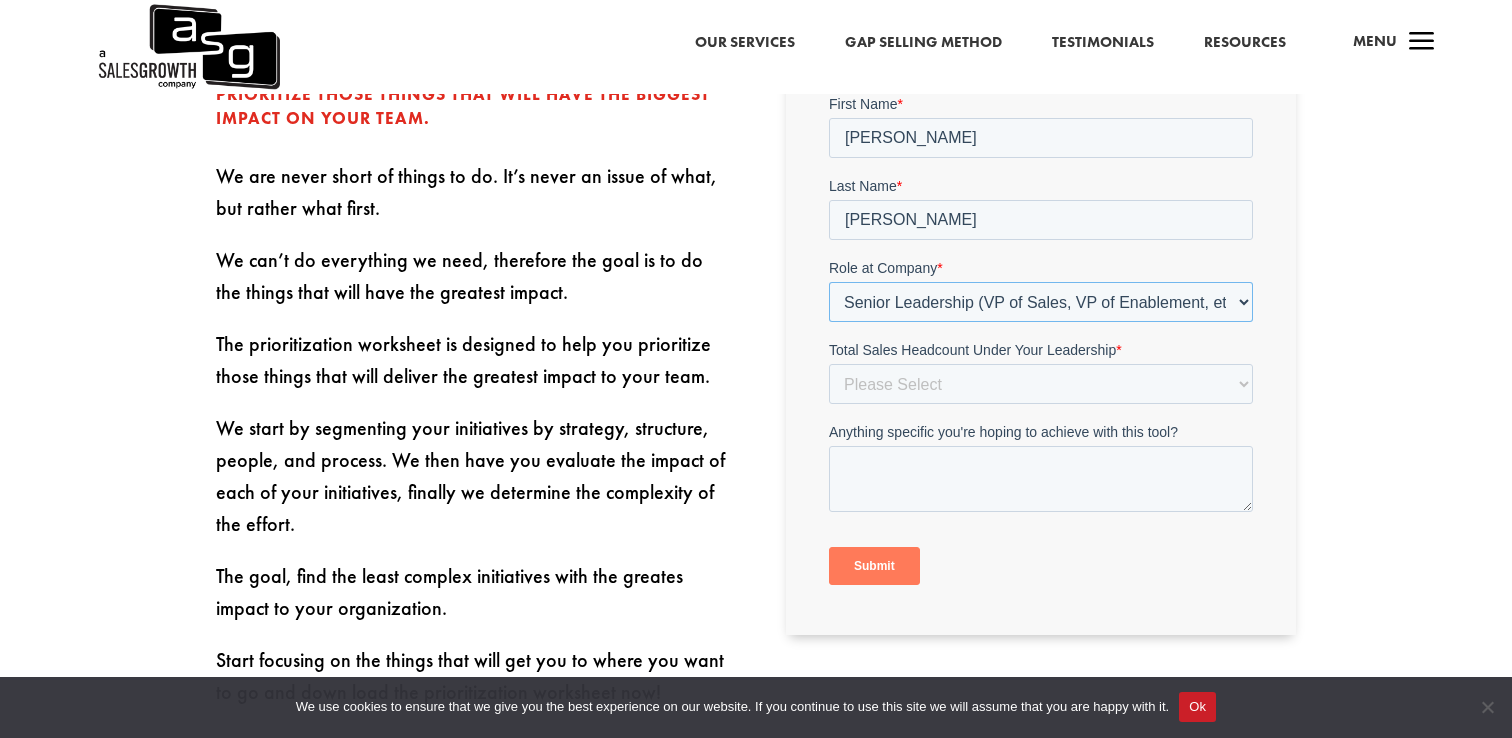 click on "Please Select C-Level (CRO, CSO, etc) Senior Leadership (VP of Sales, VP of Enablement, etc) Director/Manager (Sales Director, Regional Sales Manager, etc) Individual Contributor (AE, SDR, CSM, etc) Other" at bounding box center [1040, 302] 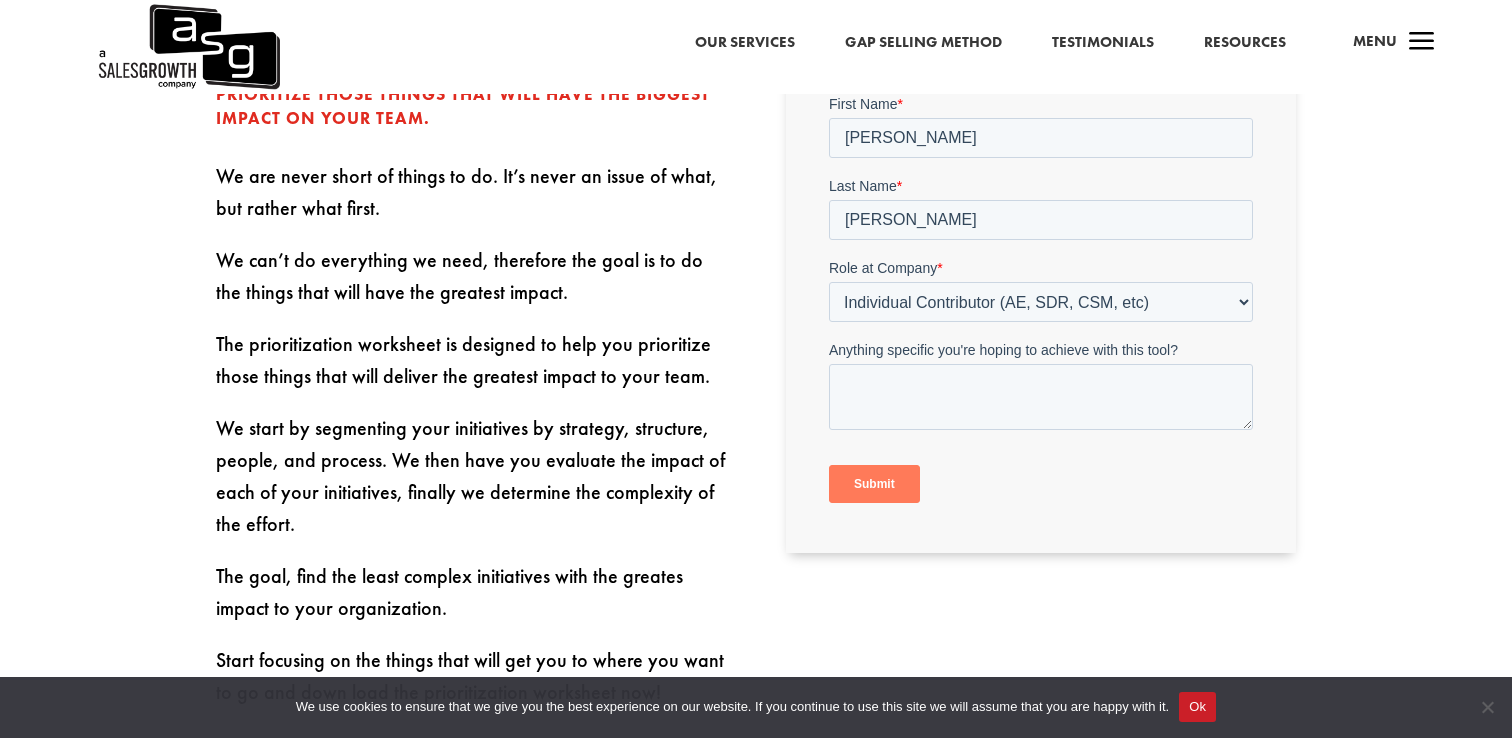 click on "Submit" at bounding box center [873, 484] 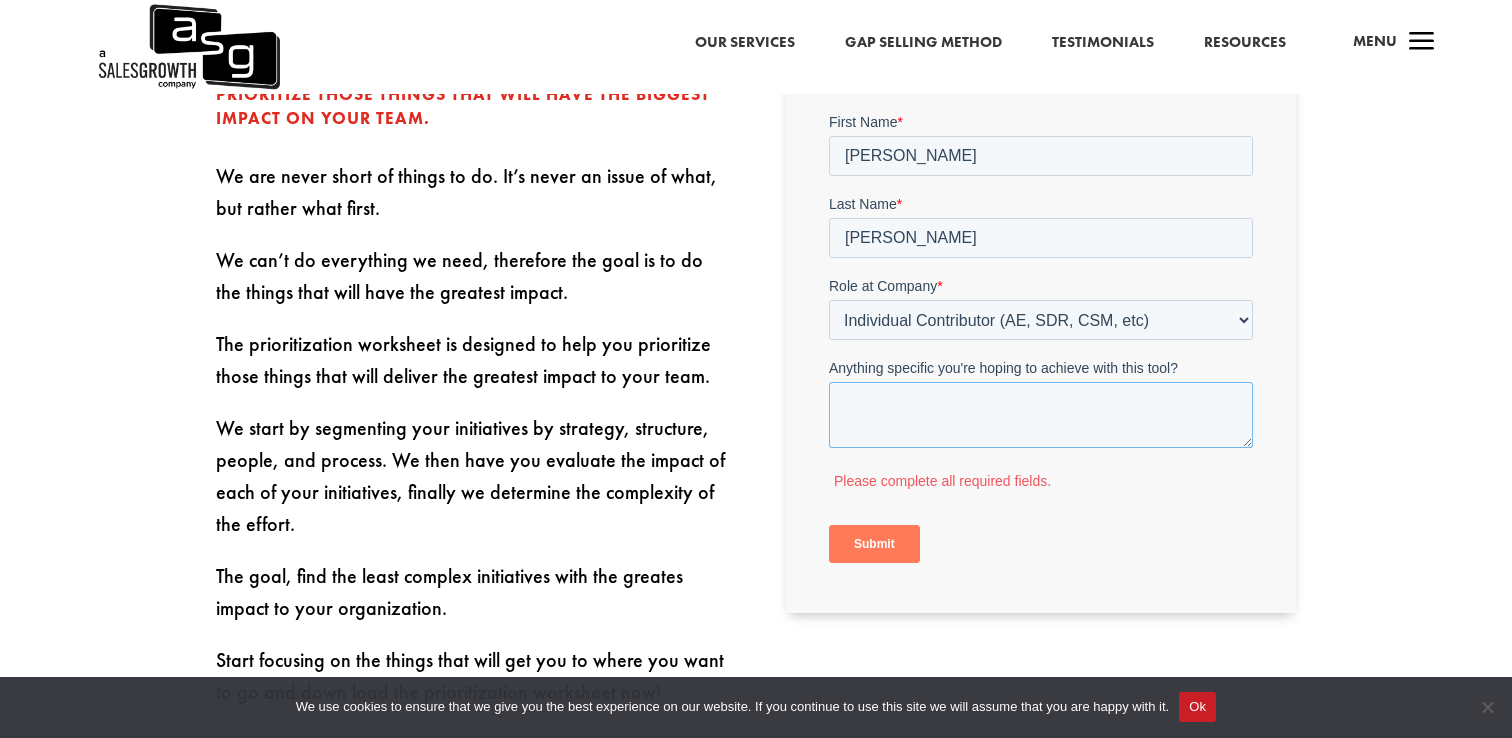 click on "Anything specific you're hoping to achieve with this tool?" at bounding box center [1040, 415] 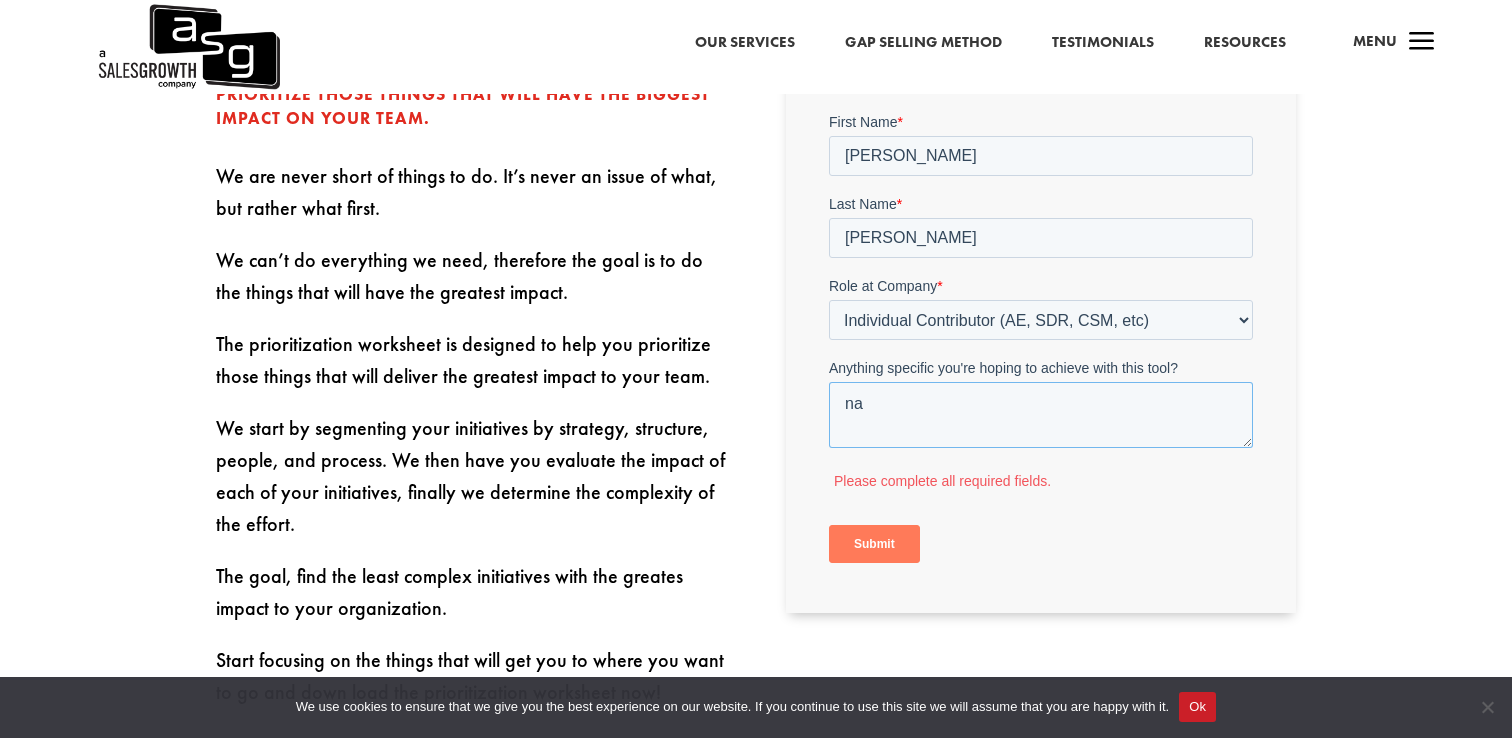 type on "na" 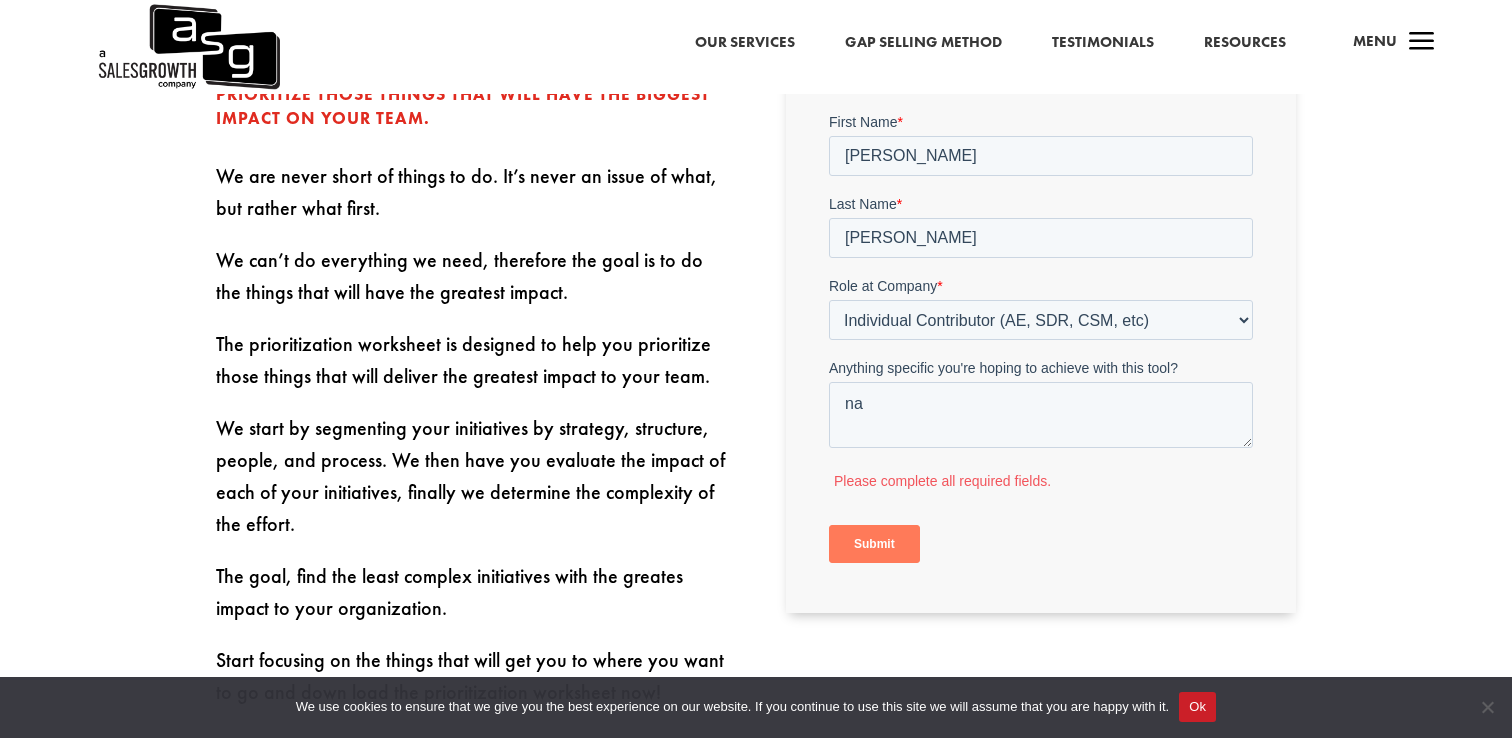 click on "Submit" at bounding box center [873, 544] 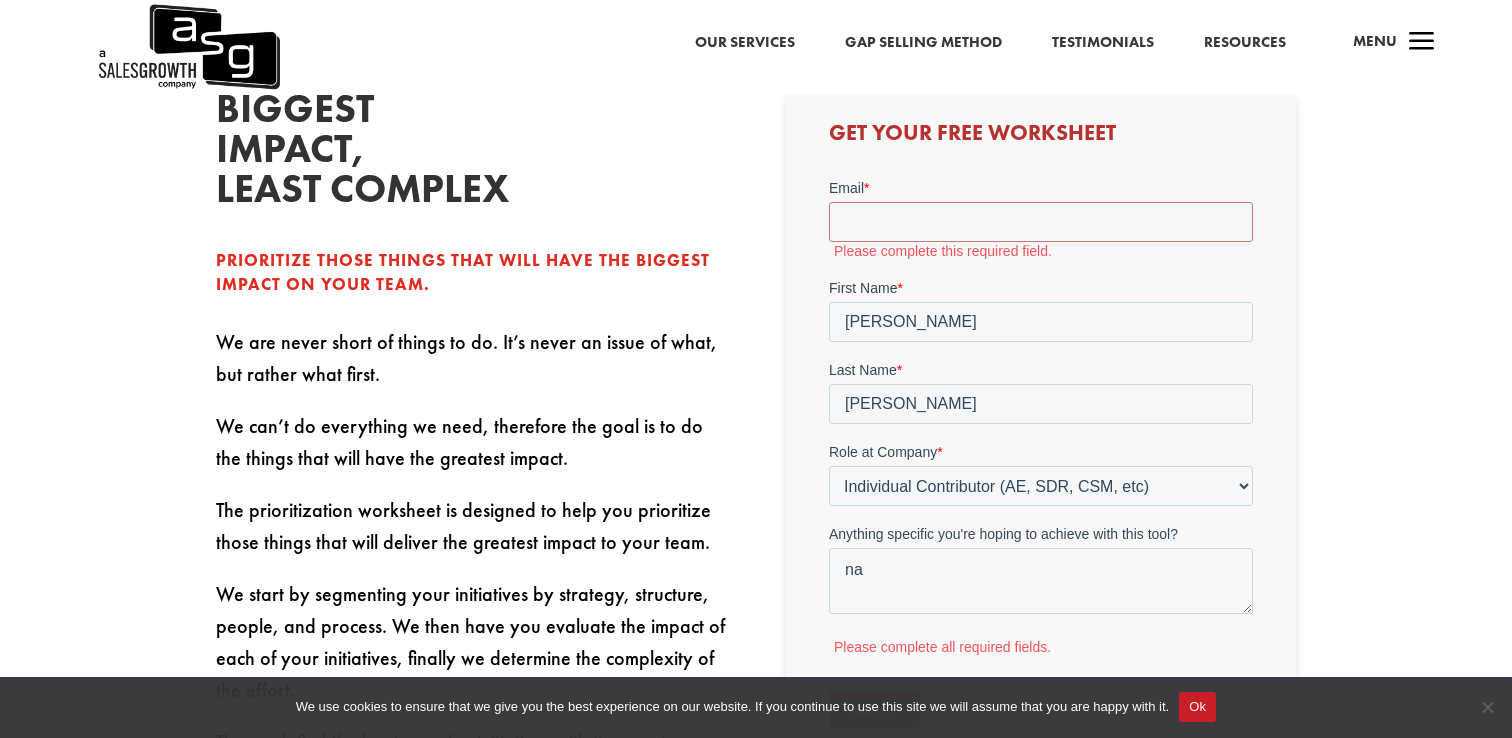 scroll, scrollTop: 531, scrollLeft: 0, axis: vertical 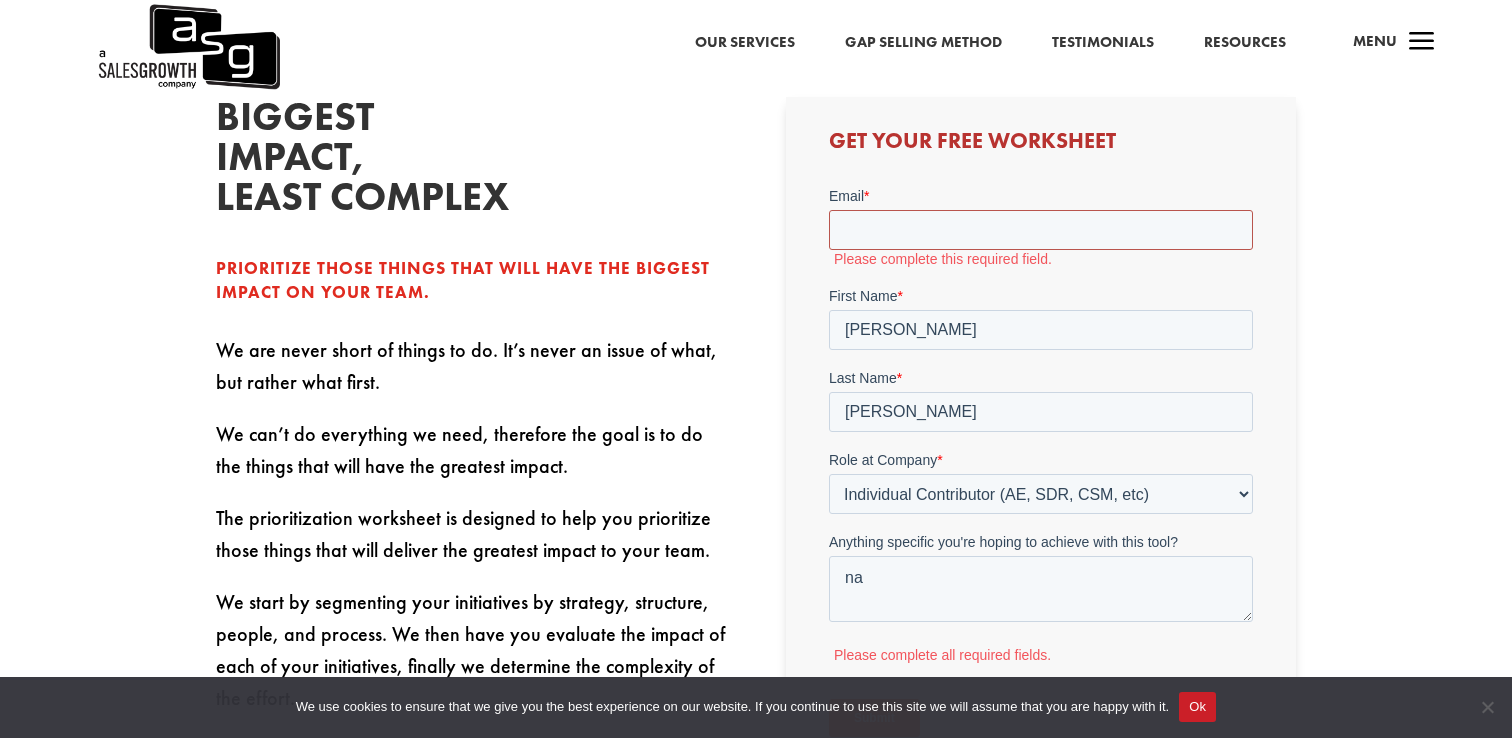 click on "Email *" at bounding box center (1040, 230) 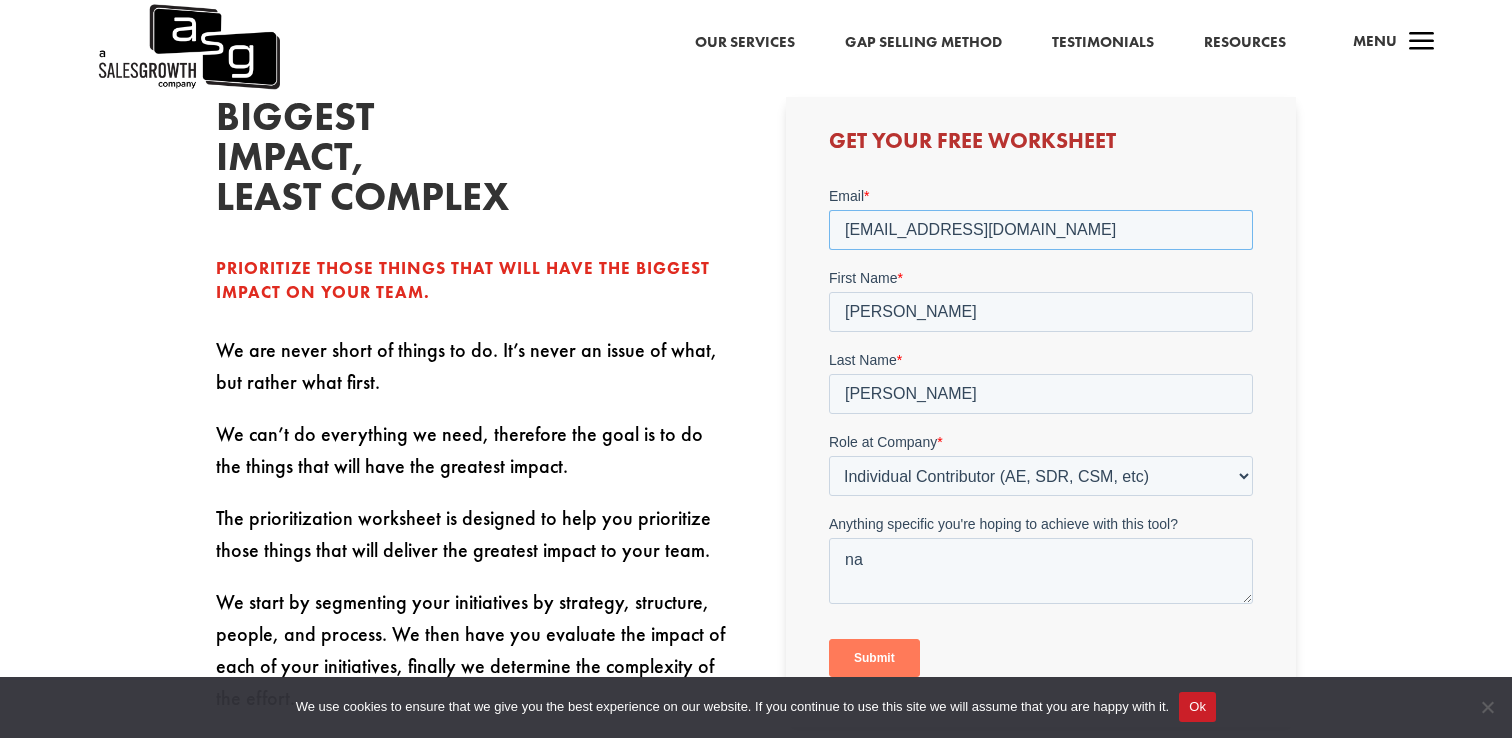 drag, startPoint x: 1063, startPoint y: 230, endPoint x: 761, endPoint y: 174, distance: 307.14816 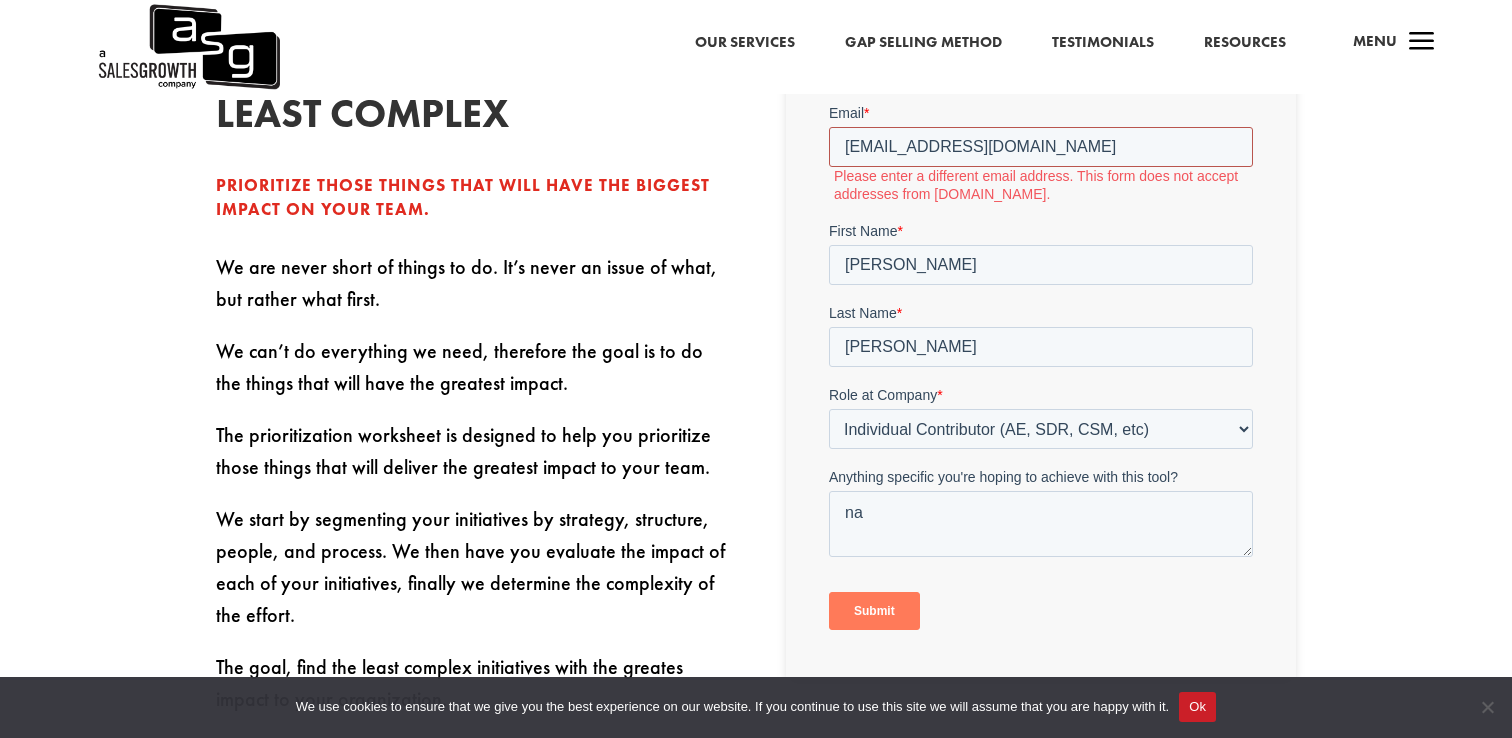 scroll, scrollTop: 619, scrollLeft: 0, axis: vertical 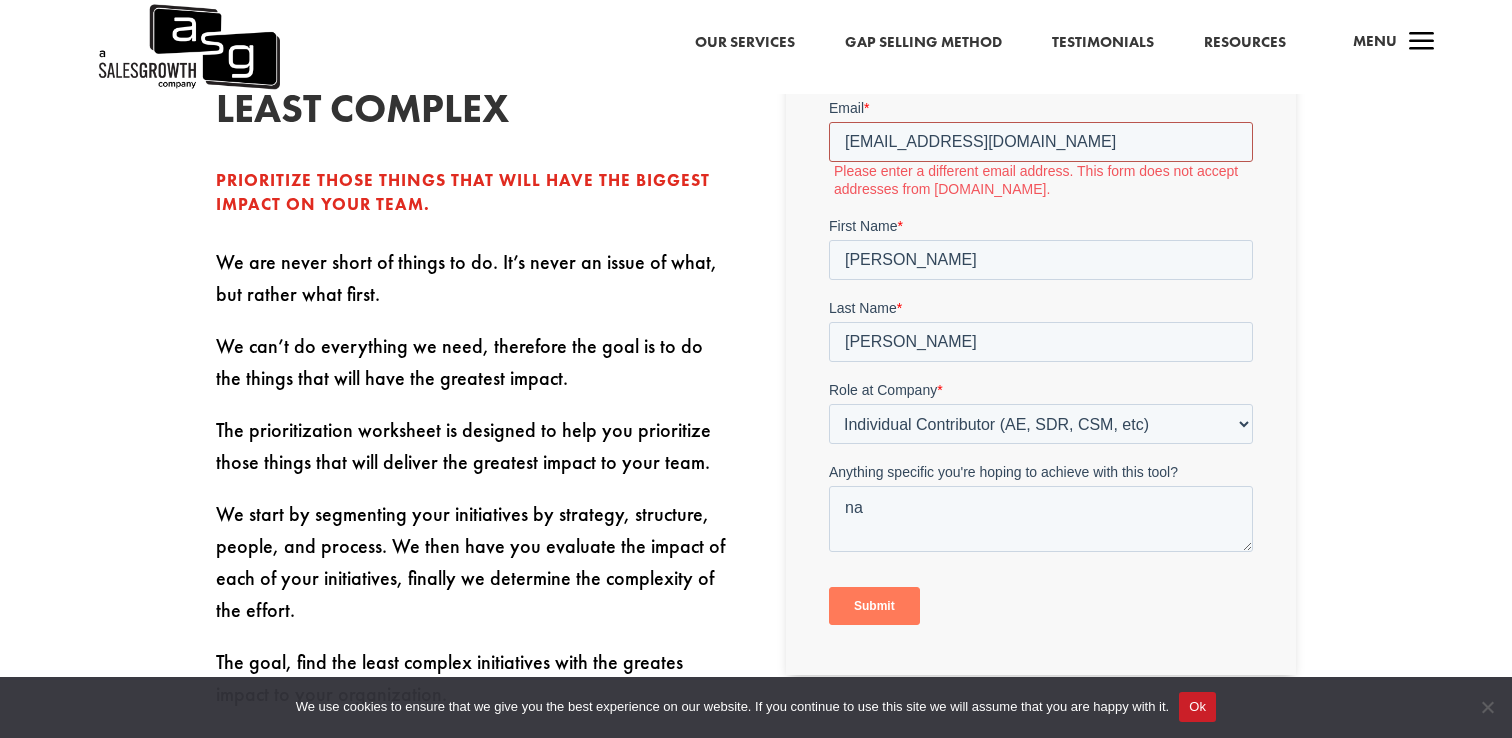 drag, startPoint x: 1045, startPoint y: 139, endPoint x: 1564, endPoint y: 216, distance: 524.68085 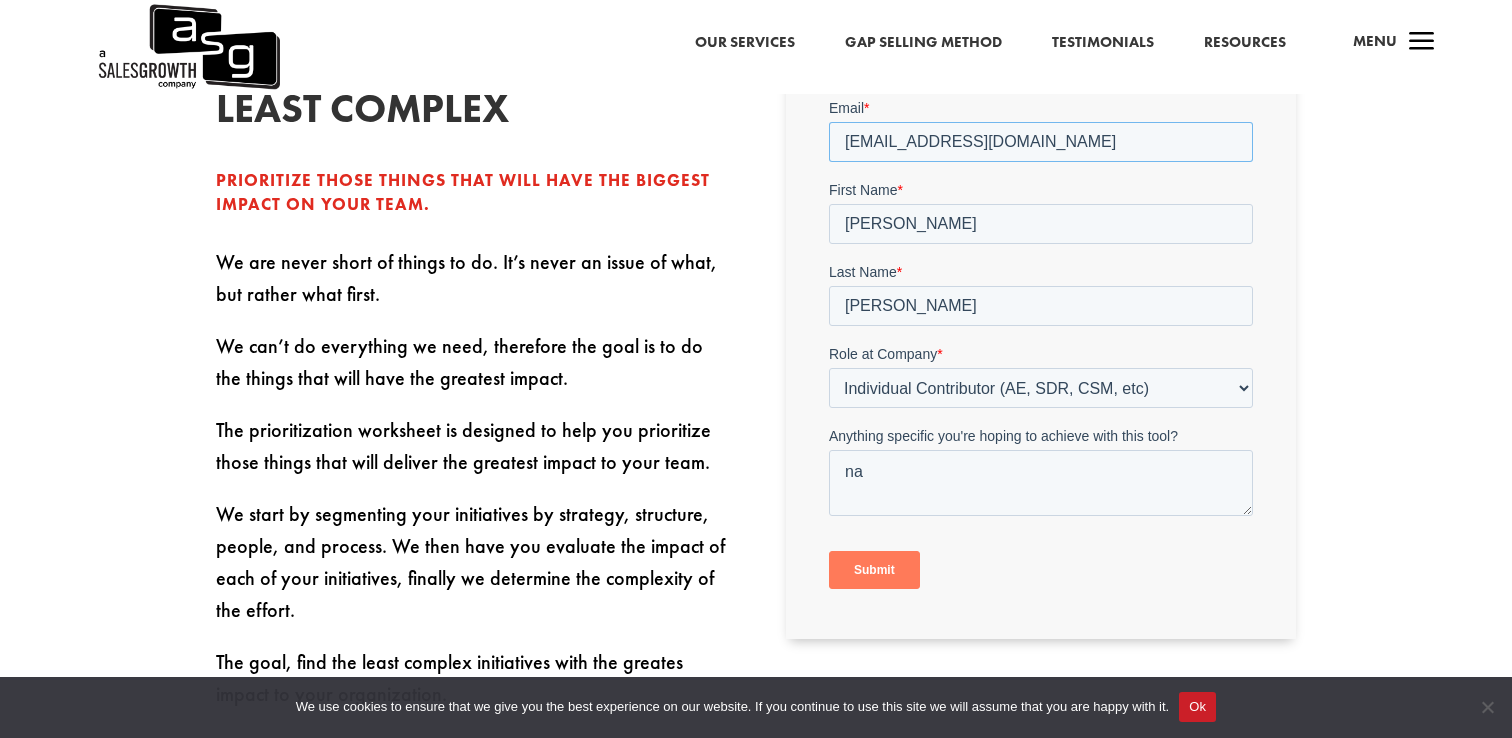 type on "[EMAIL_ADDRESS][DOMAIN_NAME]" 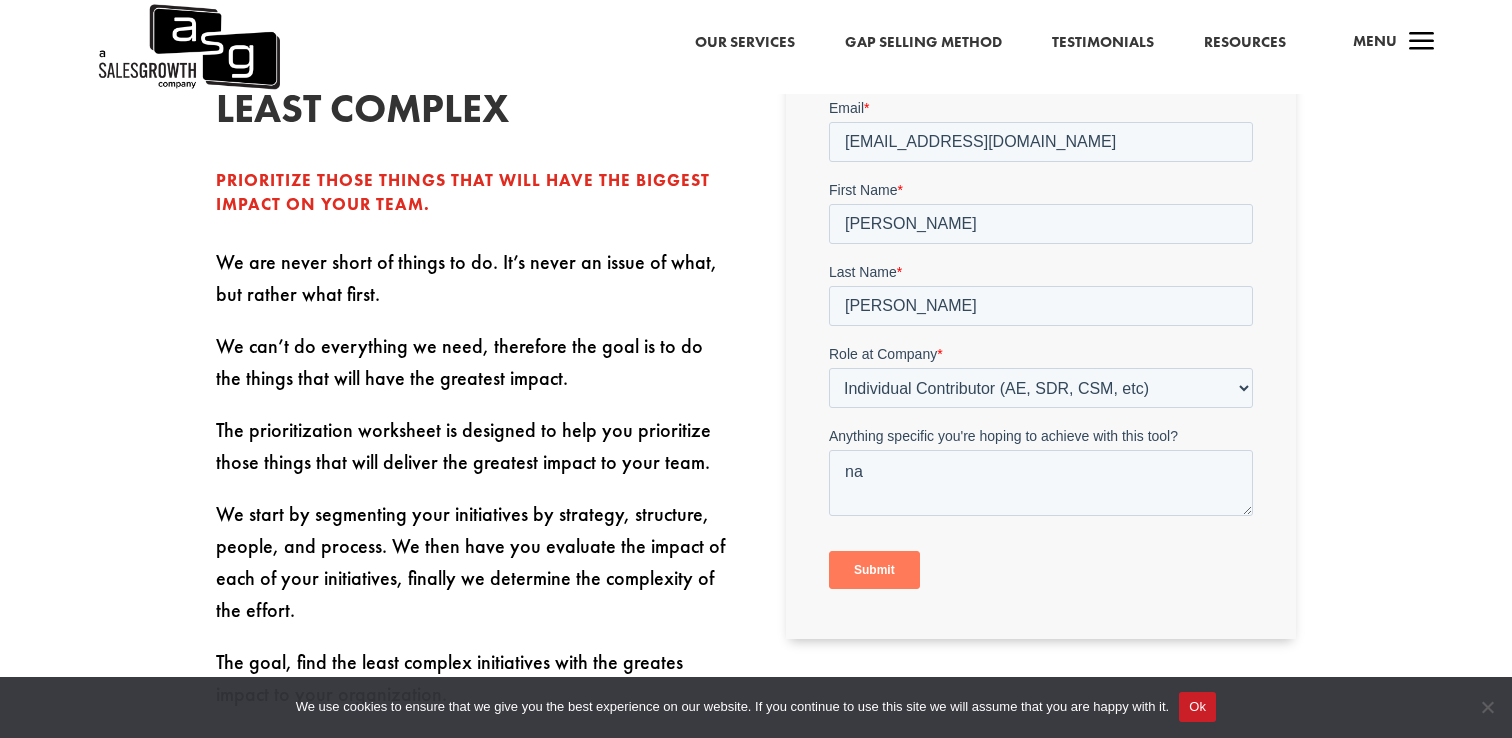 click on "Submit" at bounding box center (873, 570) 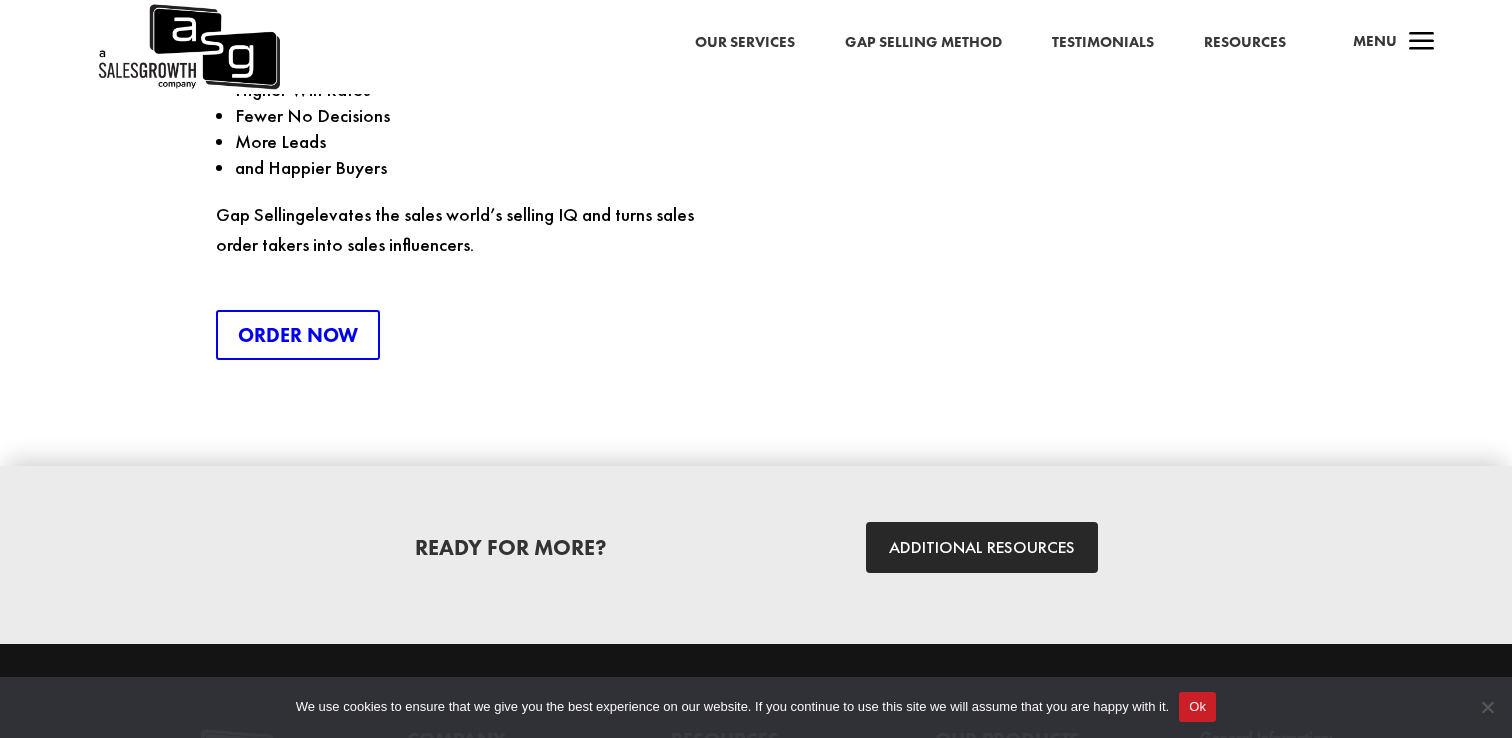 scroll, scrollTop: 2831, scrollLeft: 0, axis: vertical 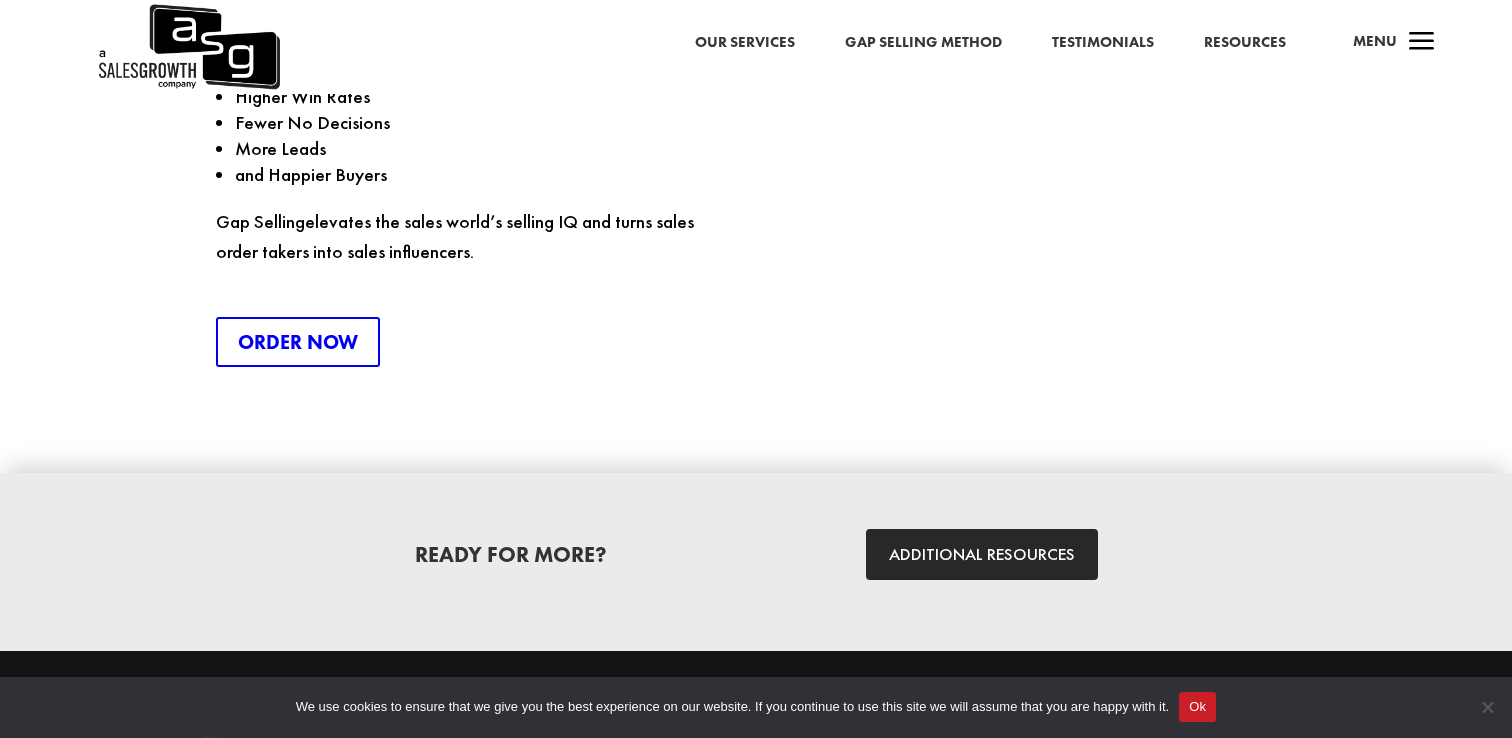 click on "Our Services" at bounding box center [745, 43] 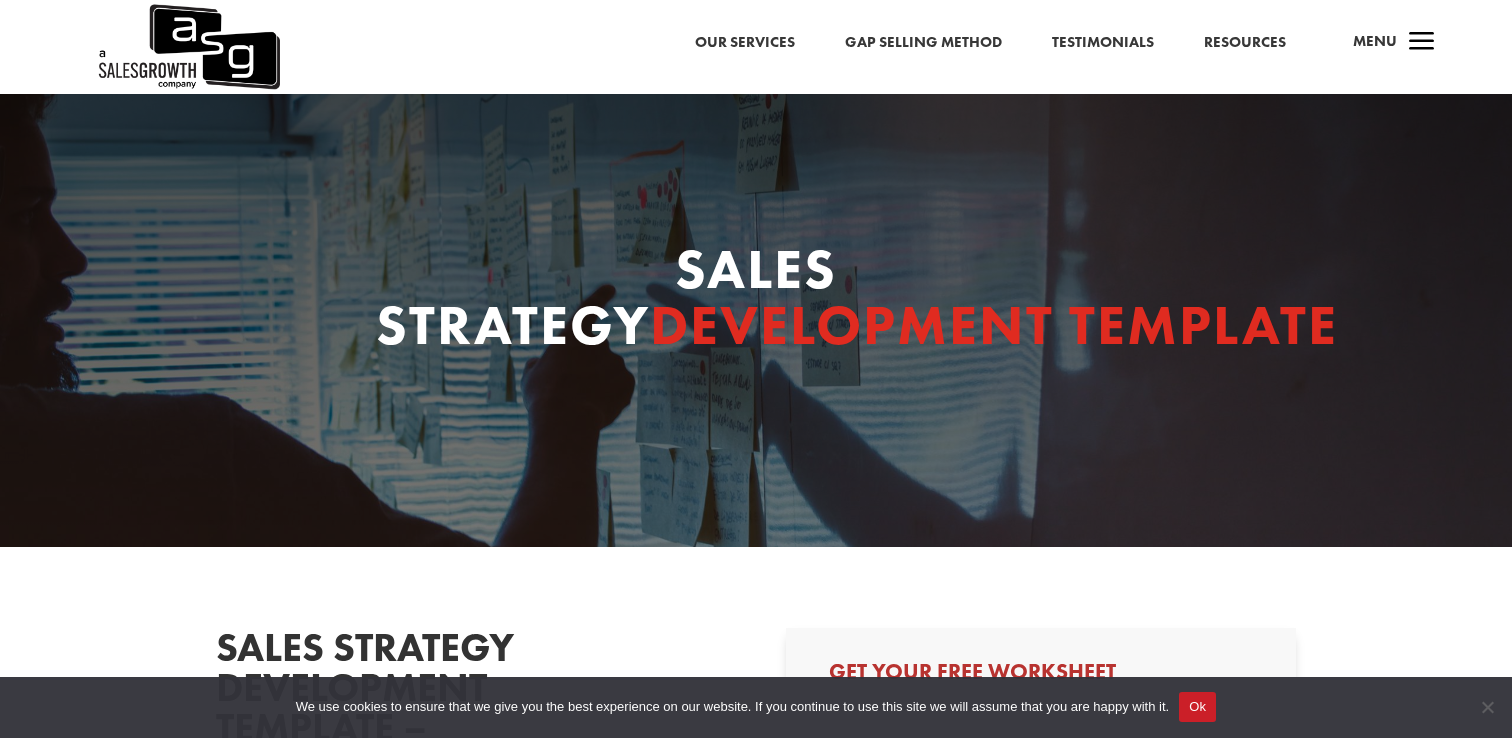 scroll, scrollTop: 0, scrollLeft: 0, axis: both 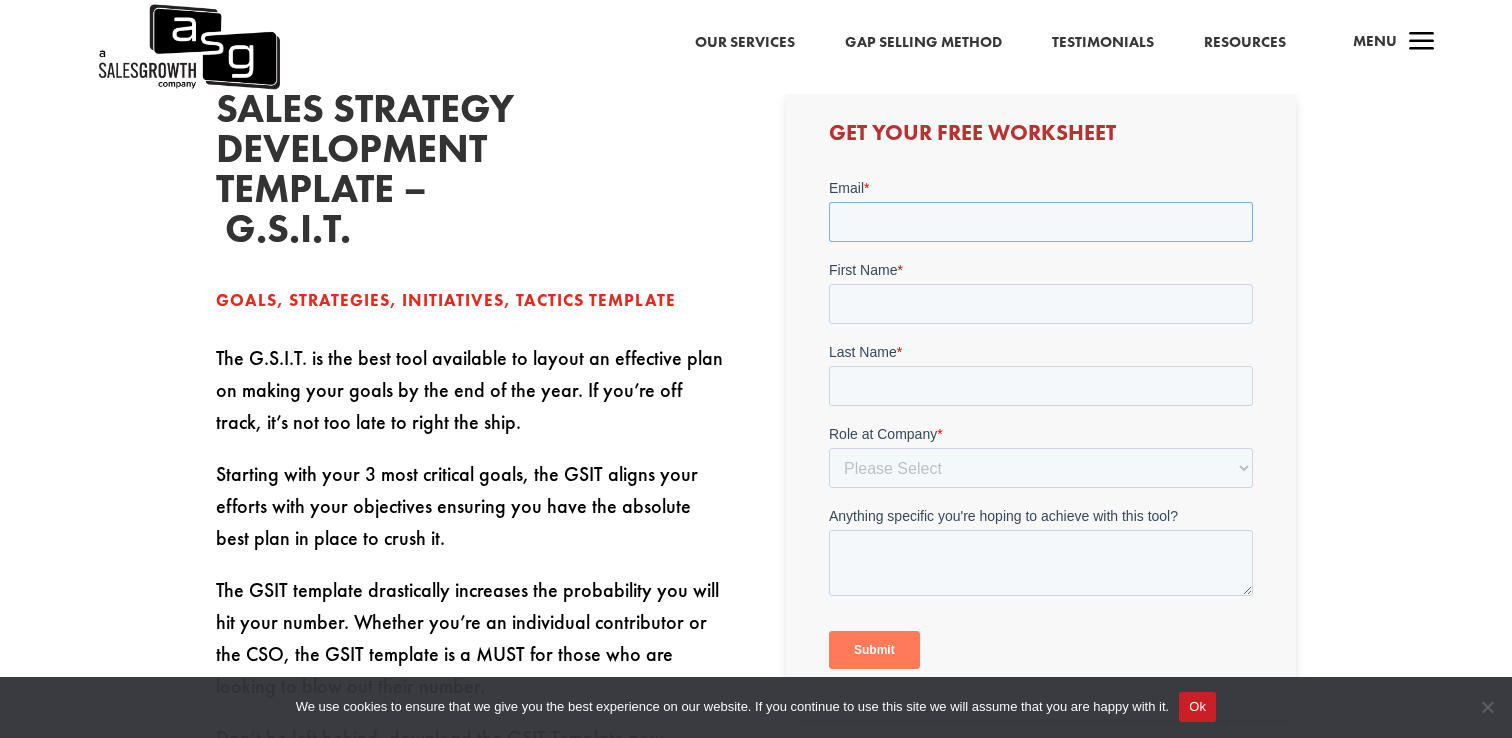 click on "Email *" at bounding box center [1040, 222] 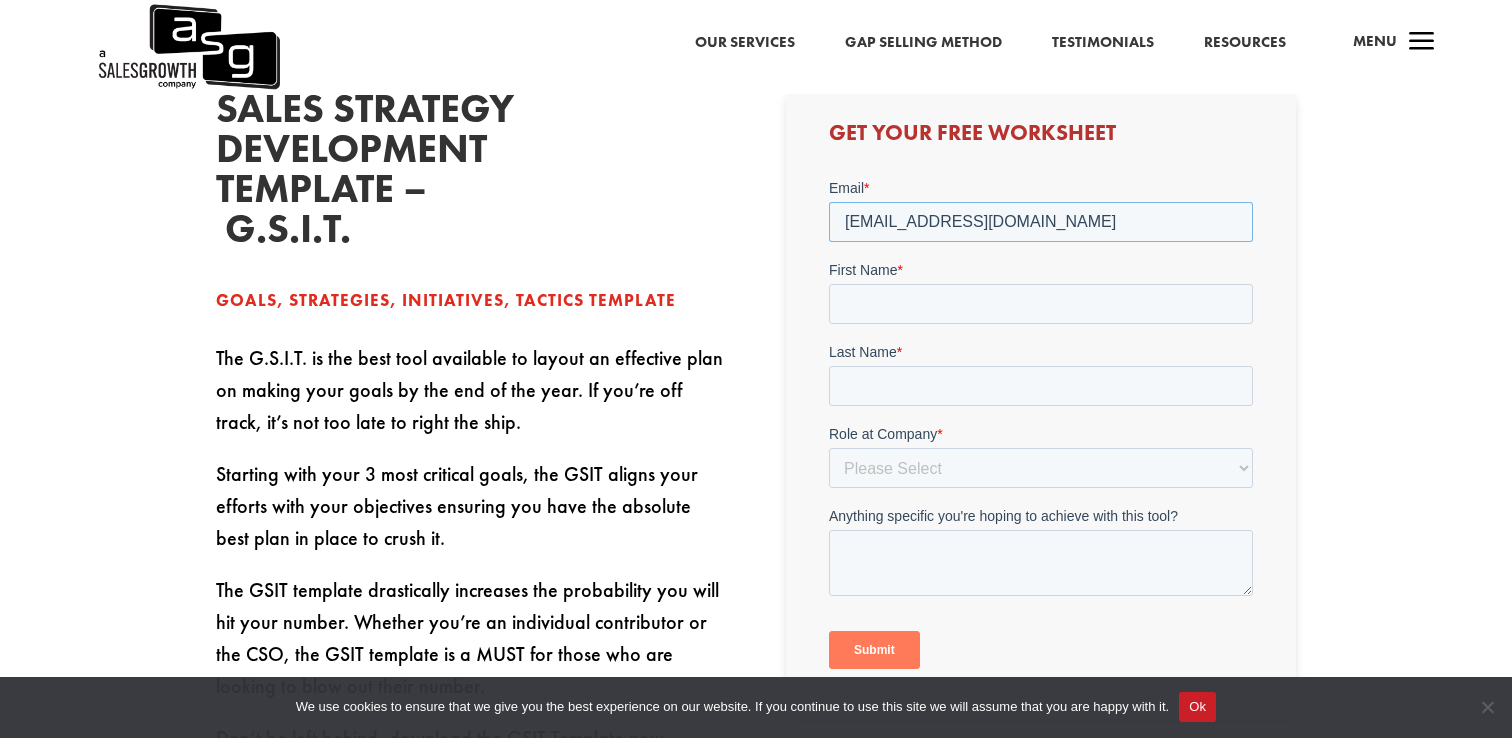 type on "yandersson@salesforce.com" 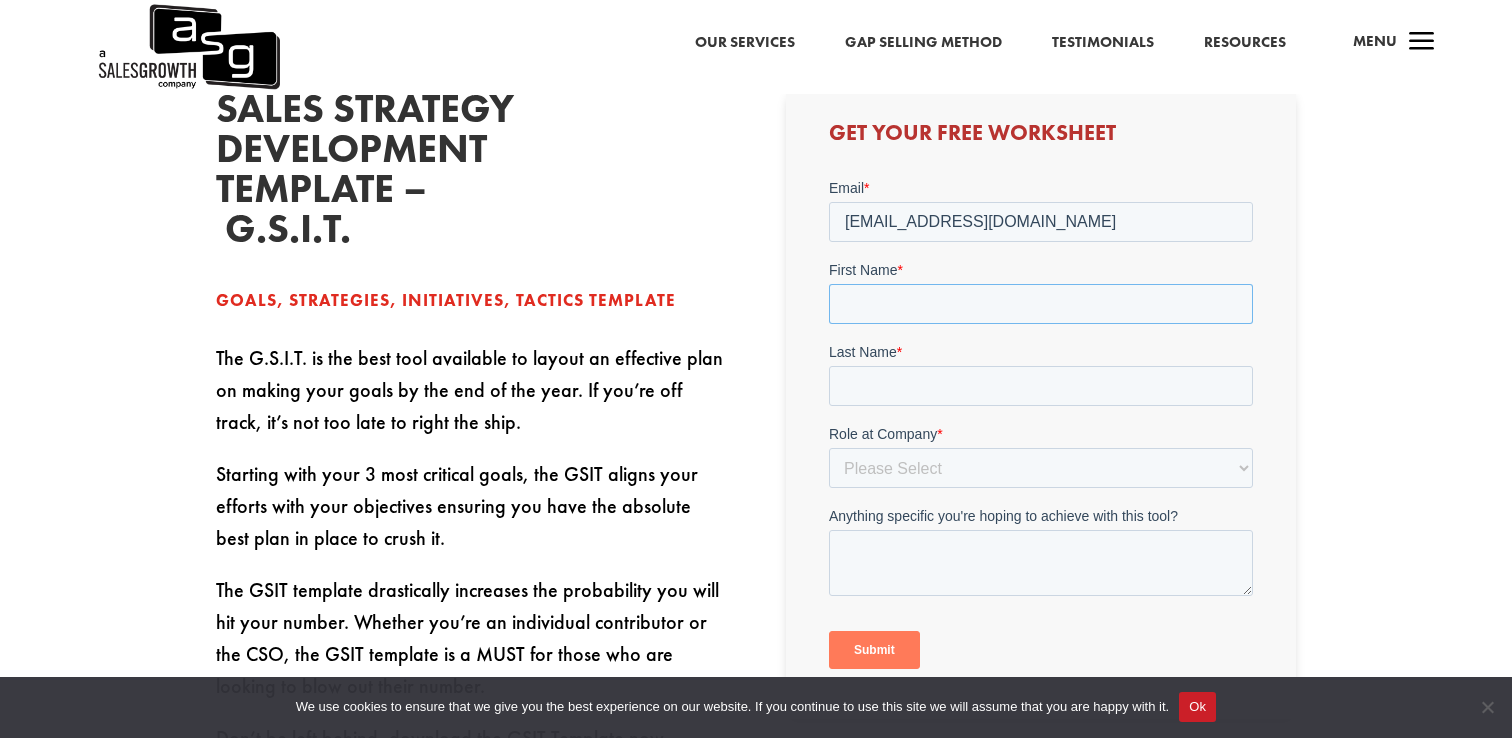 click on "First Name *" at bounding box center [1040, 304] 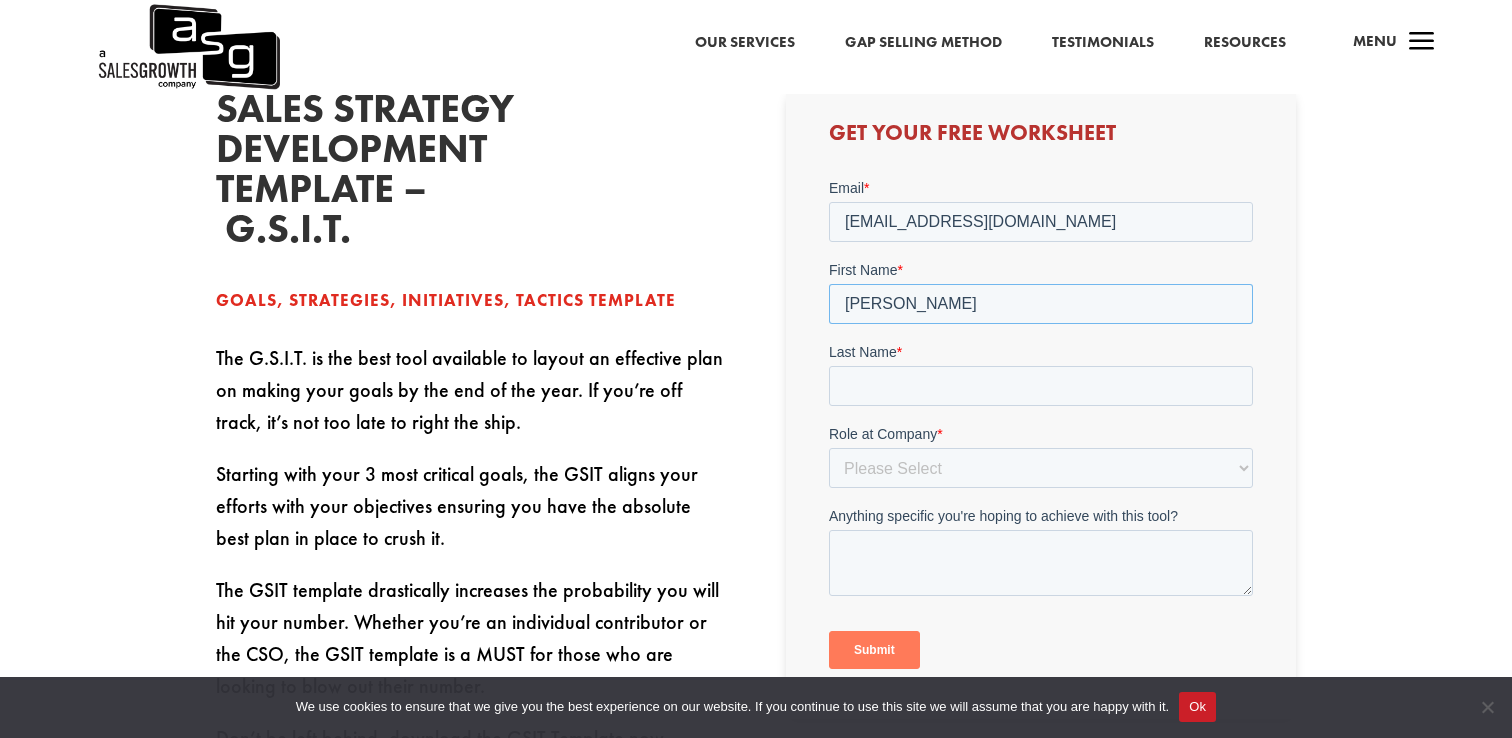 type on "yelena" 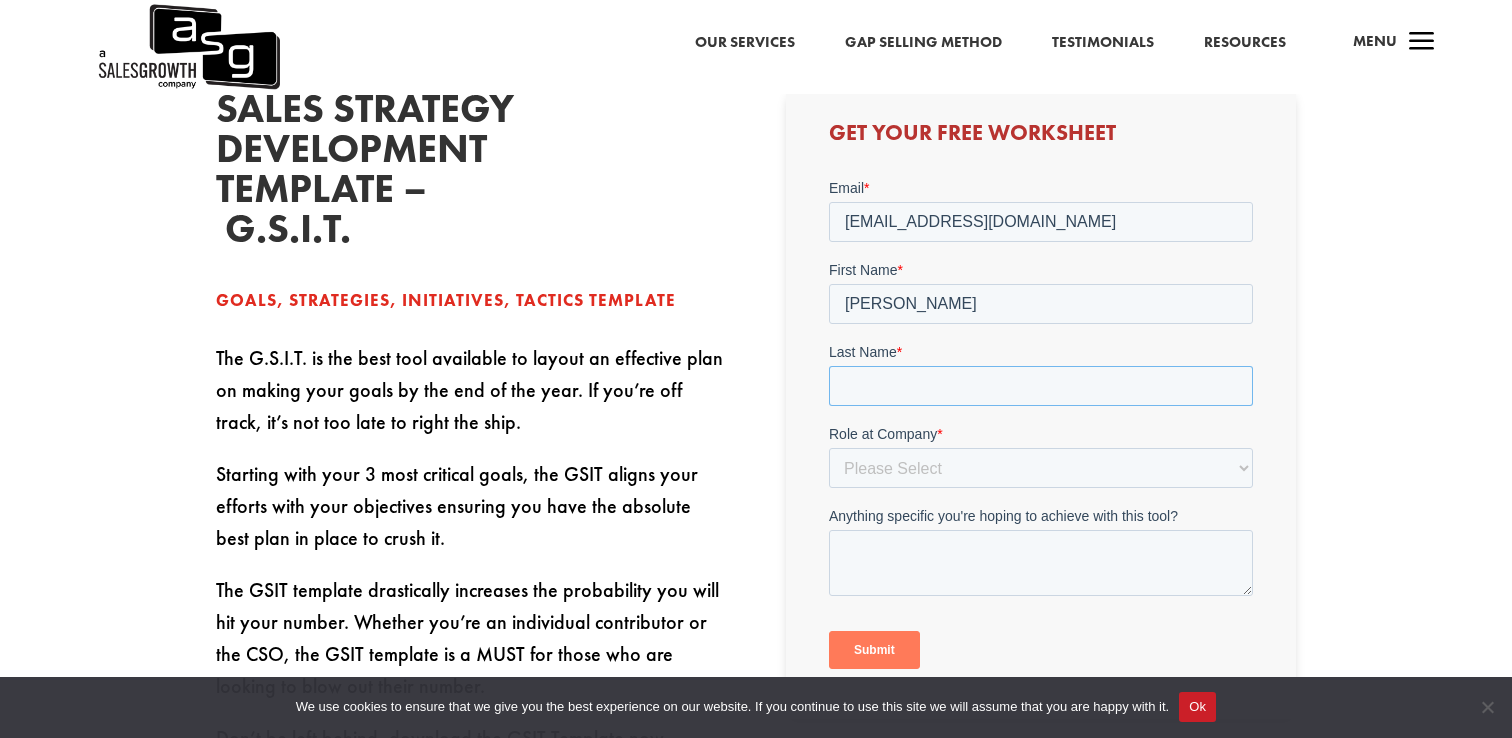 click on "Last Name *" at bounding box center [1040, 386] 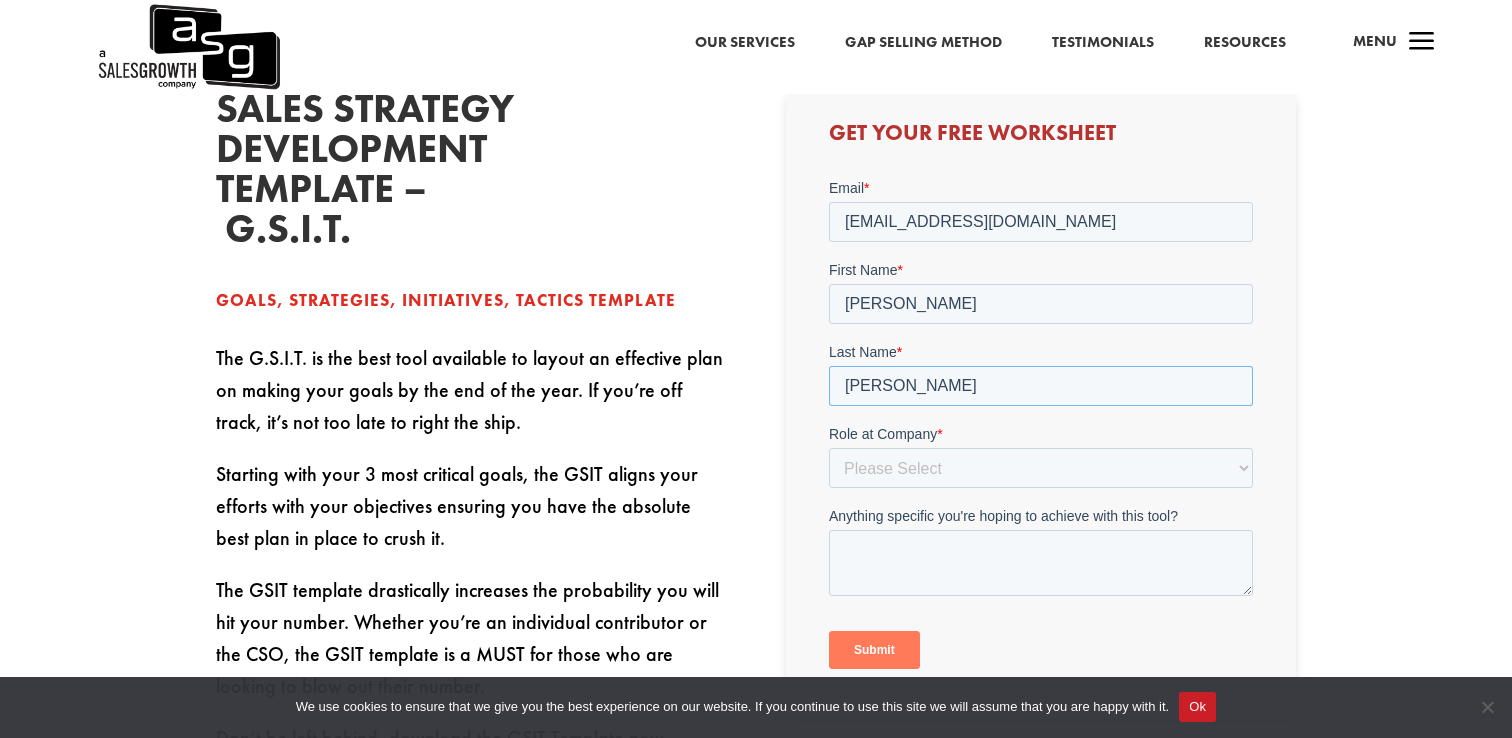 type on "[PERSON_NAME]" 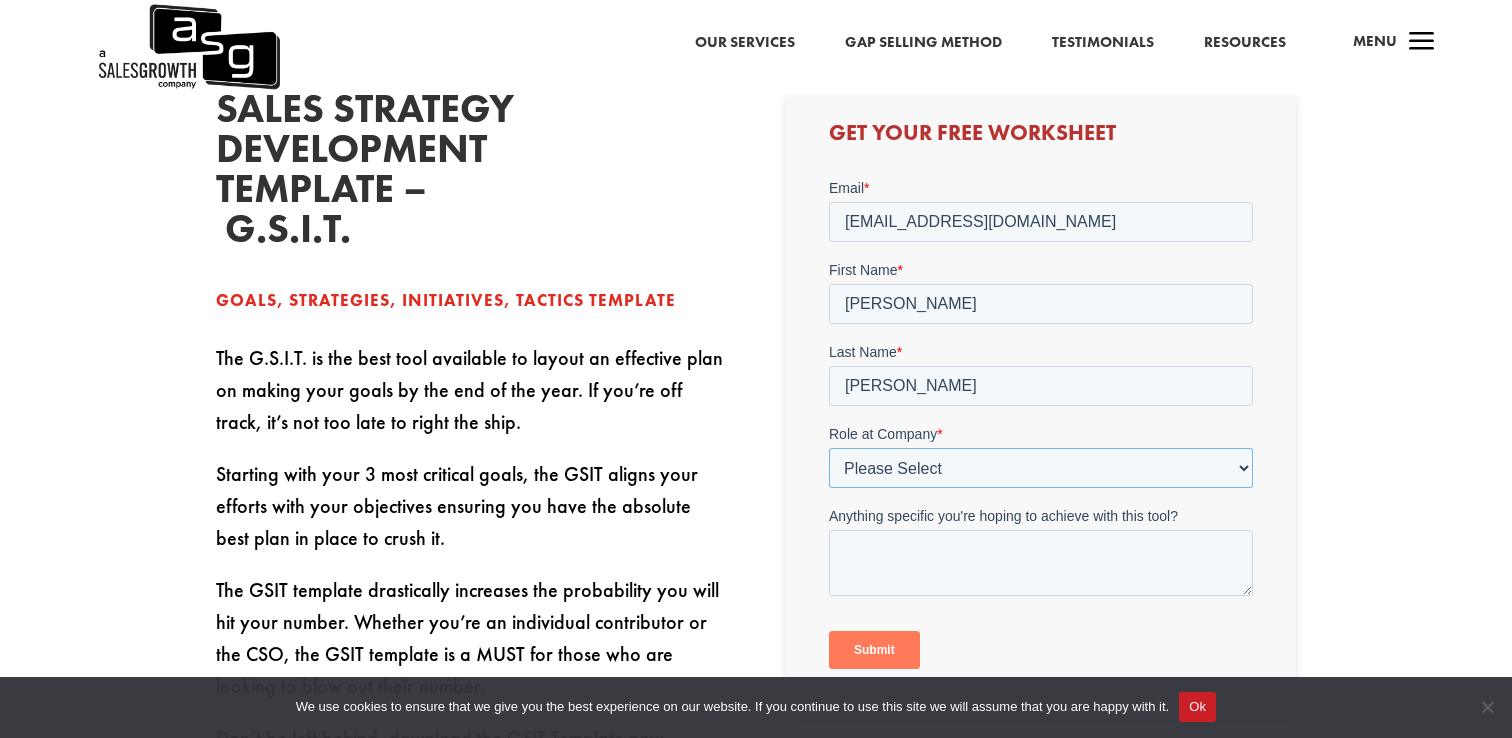click on "Please Select C-Level (CRO, CSO, etc) Senior Leadership (VP of Sales, VP of Enablement, etc) Director/Manager (Sales Director, Regional Sales Manager, etc) Individual Contributor (AE, SDR, CSM, etc) Other" at bounding box center (1040, 468) 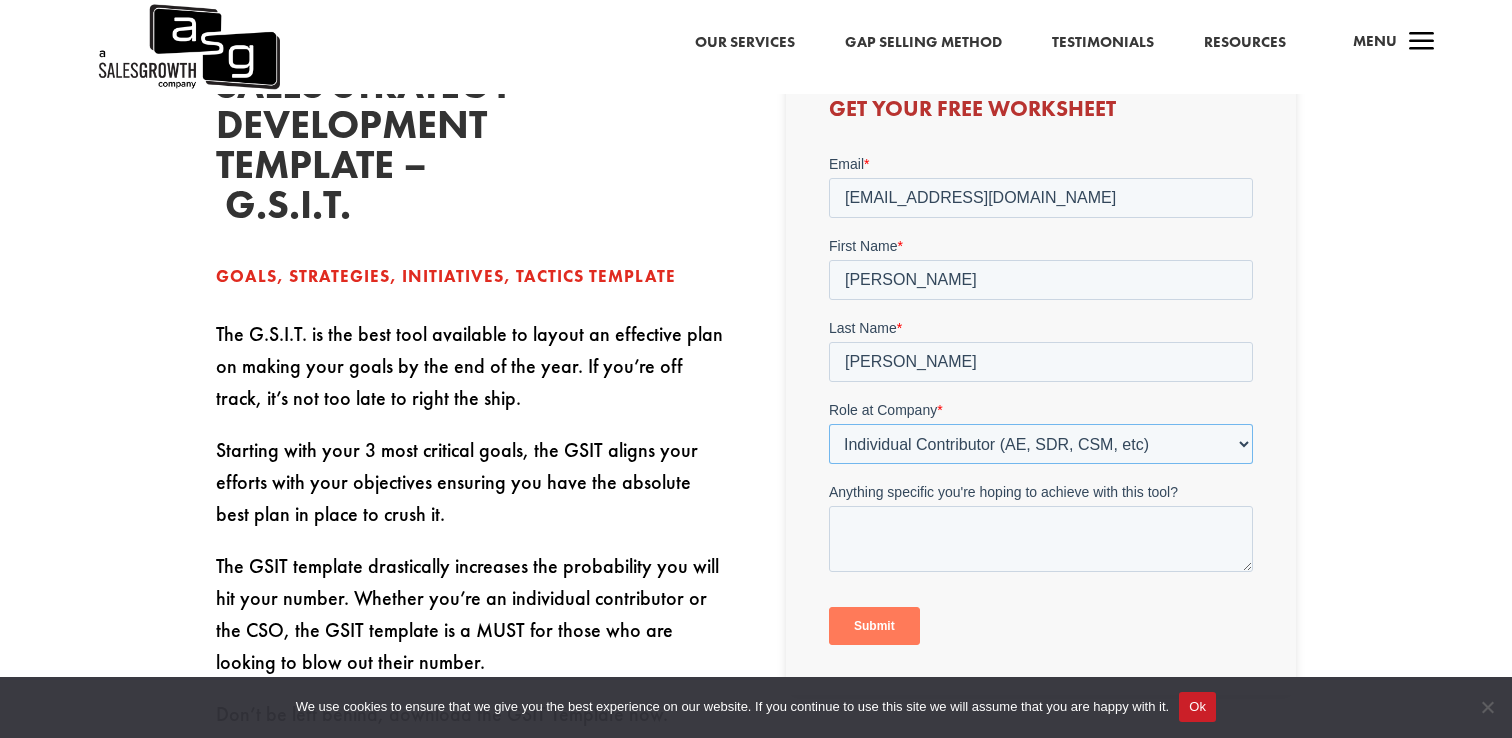 scroll, scrollTop: 574, scrollLeft: 0, axis: vertical 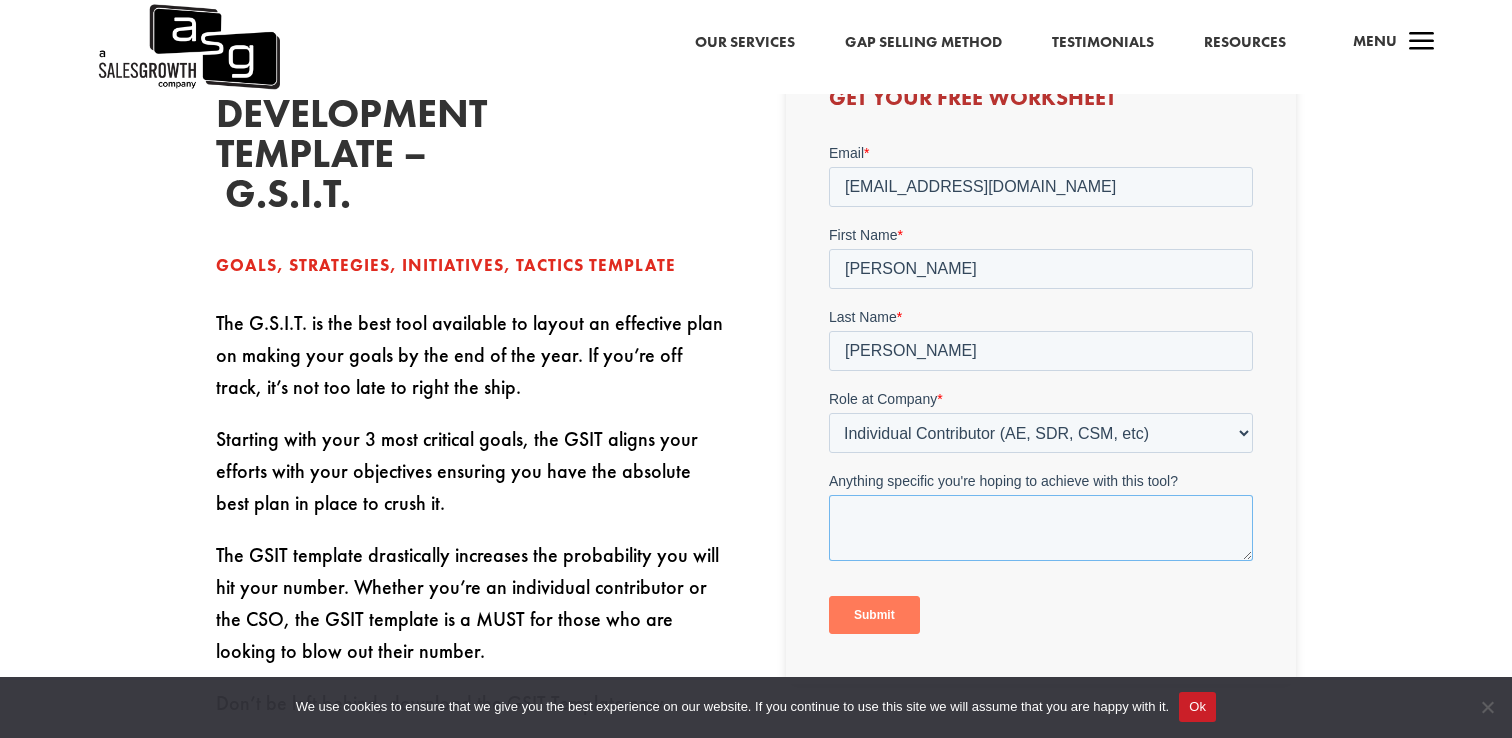 click on "Anything specific you're hoping to achieve with this tool?" at bounding box center [1040, 528] 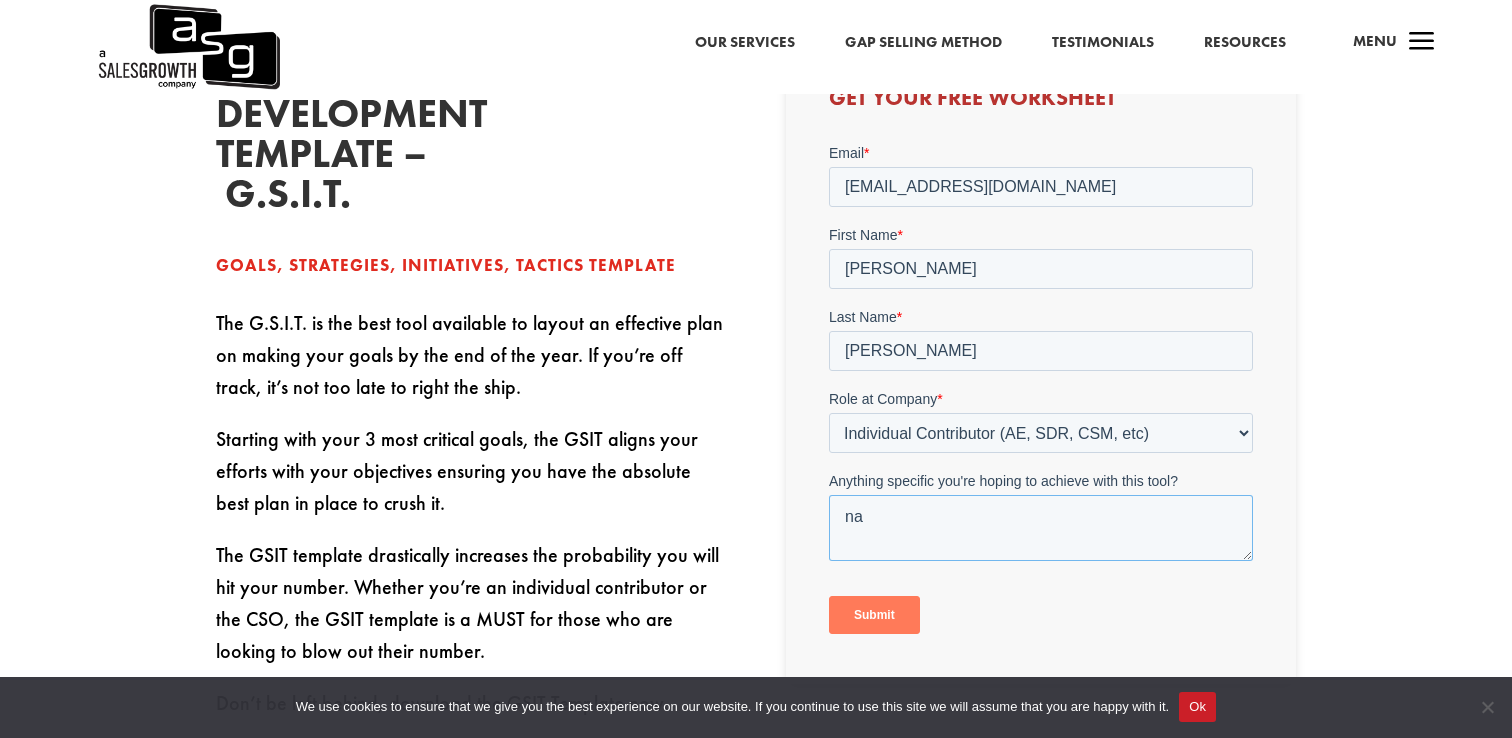 type on "na" 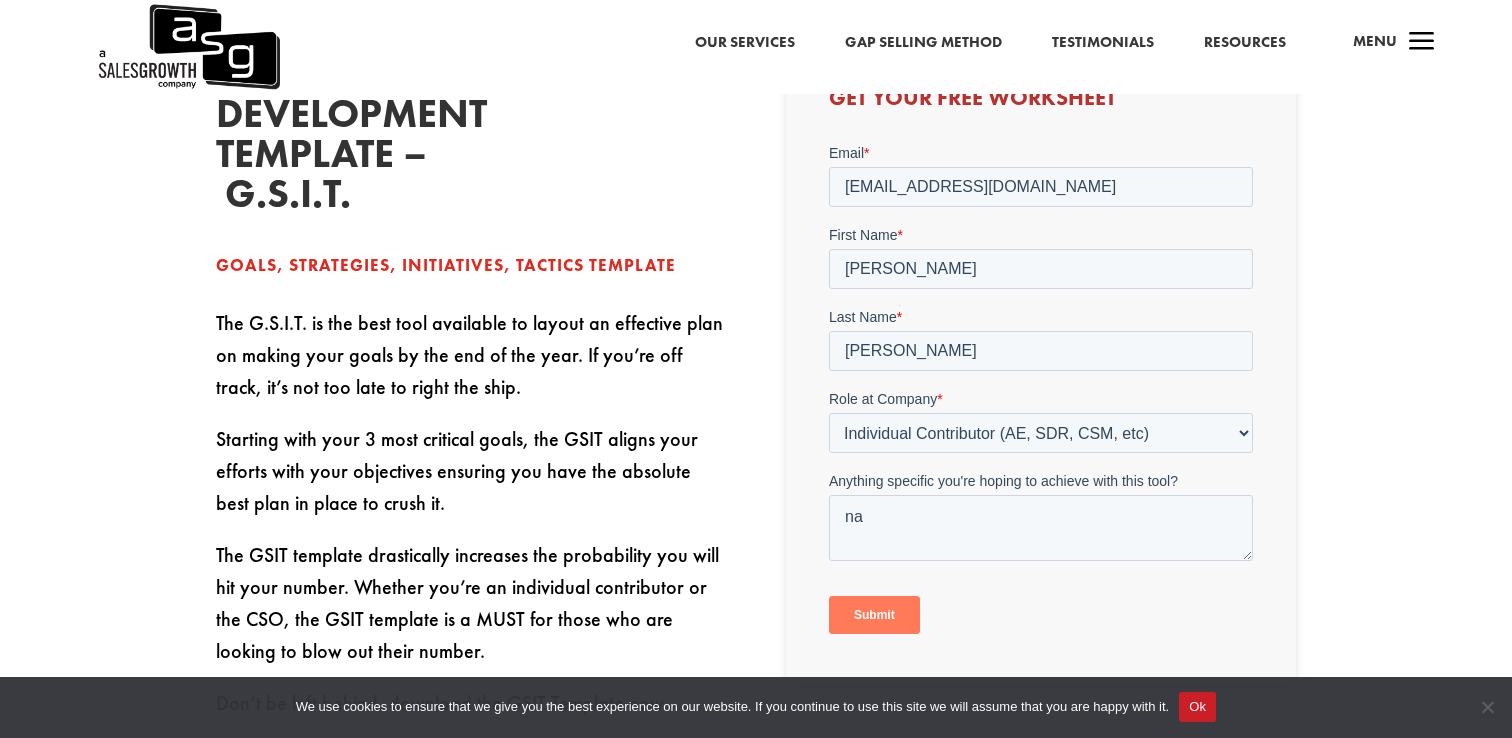 click on "Submit" at bounding box center (873, 615) 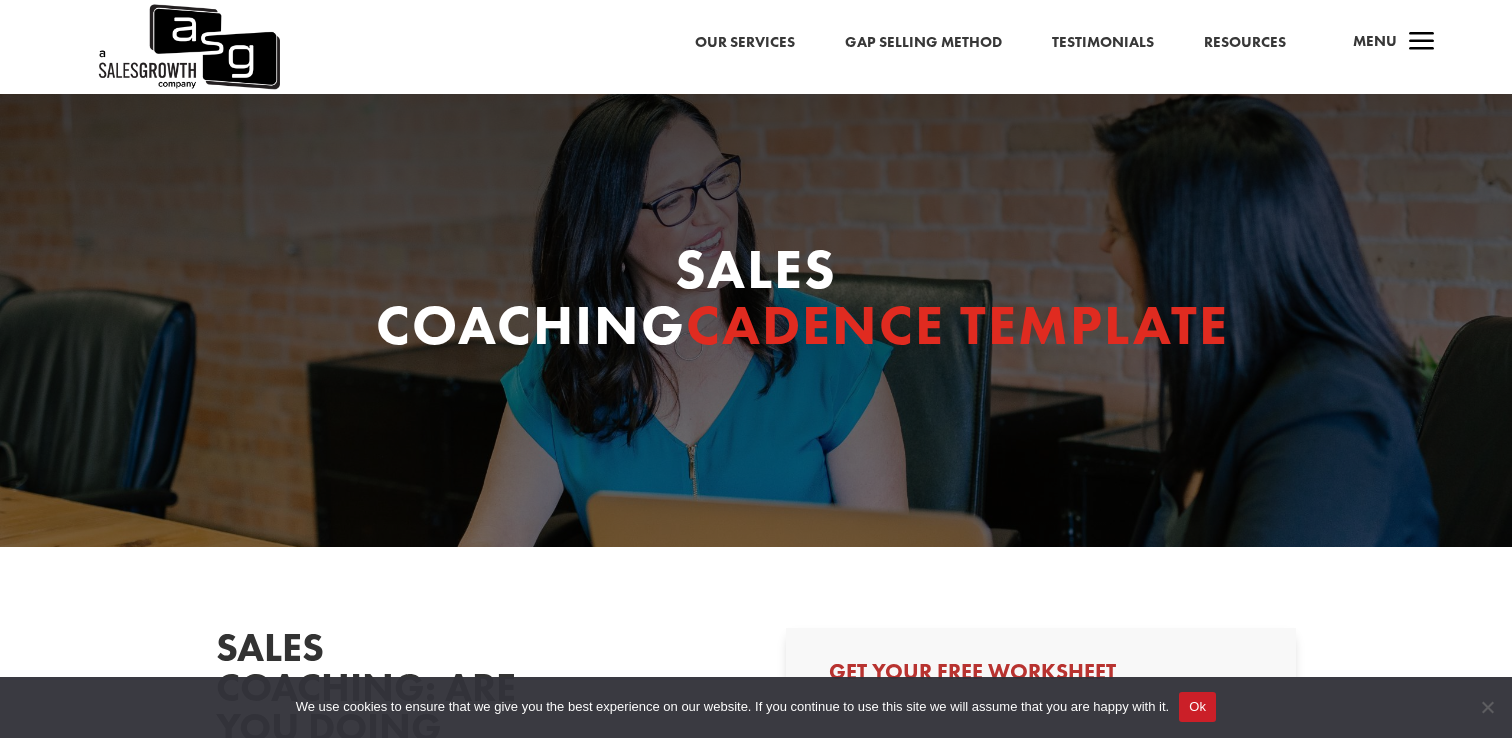 scroll, scrollTop: 0, scrollLeft: 0, axis: both 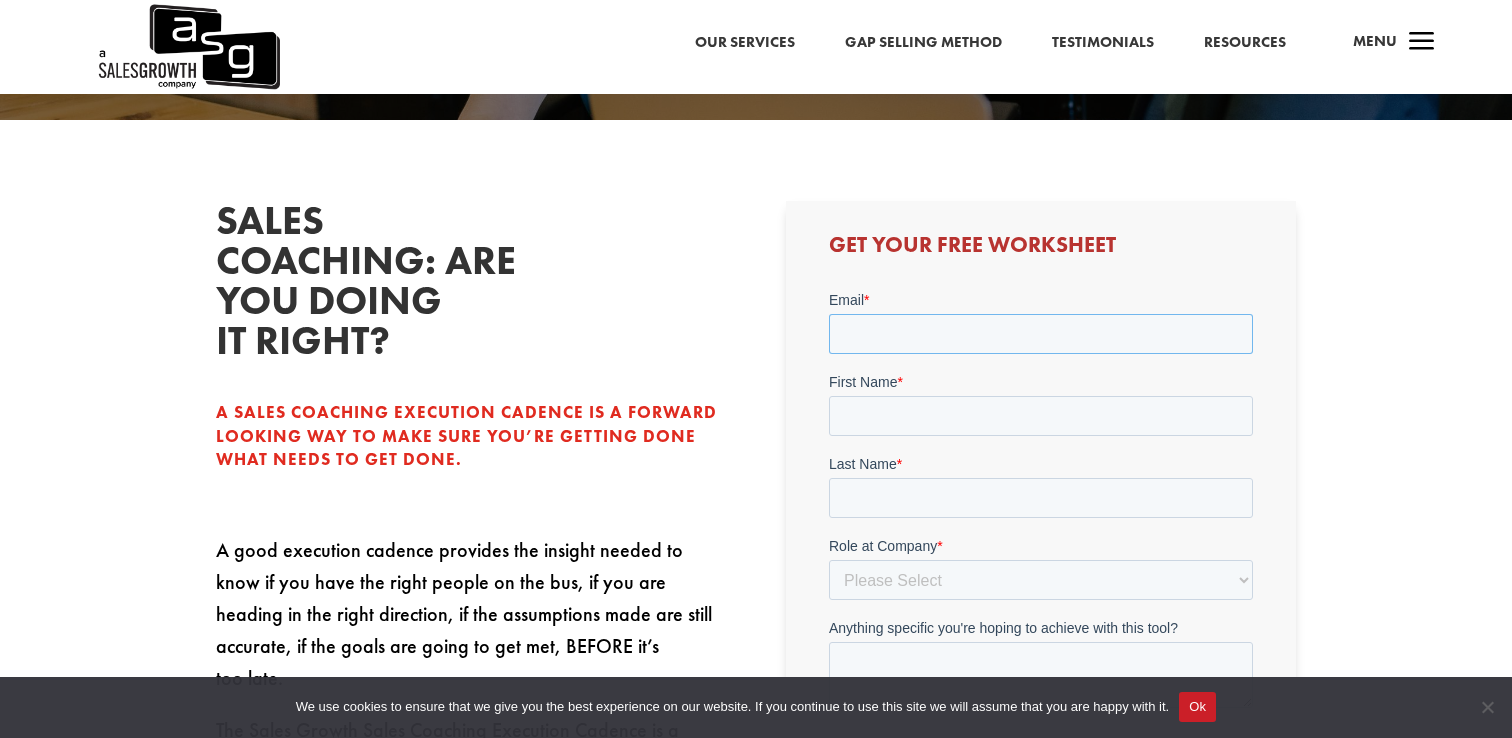 click on "Email *" at bounding box center [1040, 334] 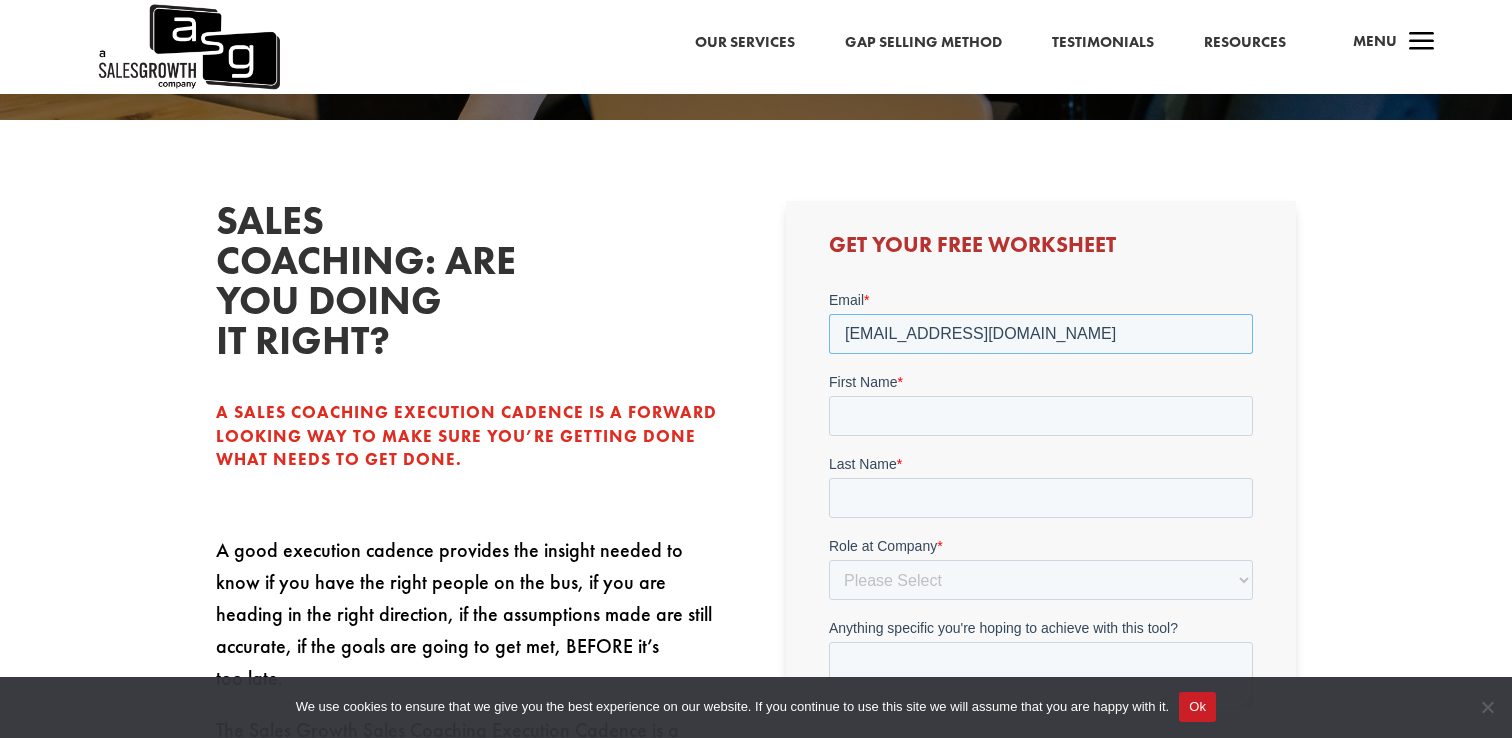 type on "[EMAIL_ADDRESS][DOMAIN_NAME]" 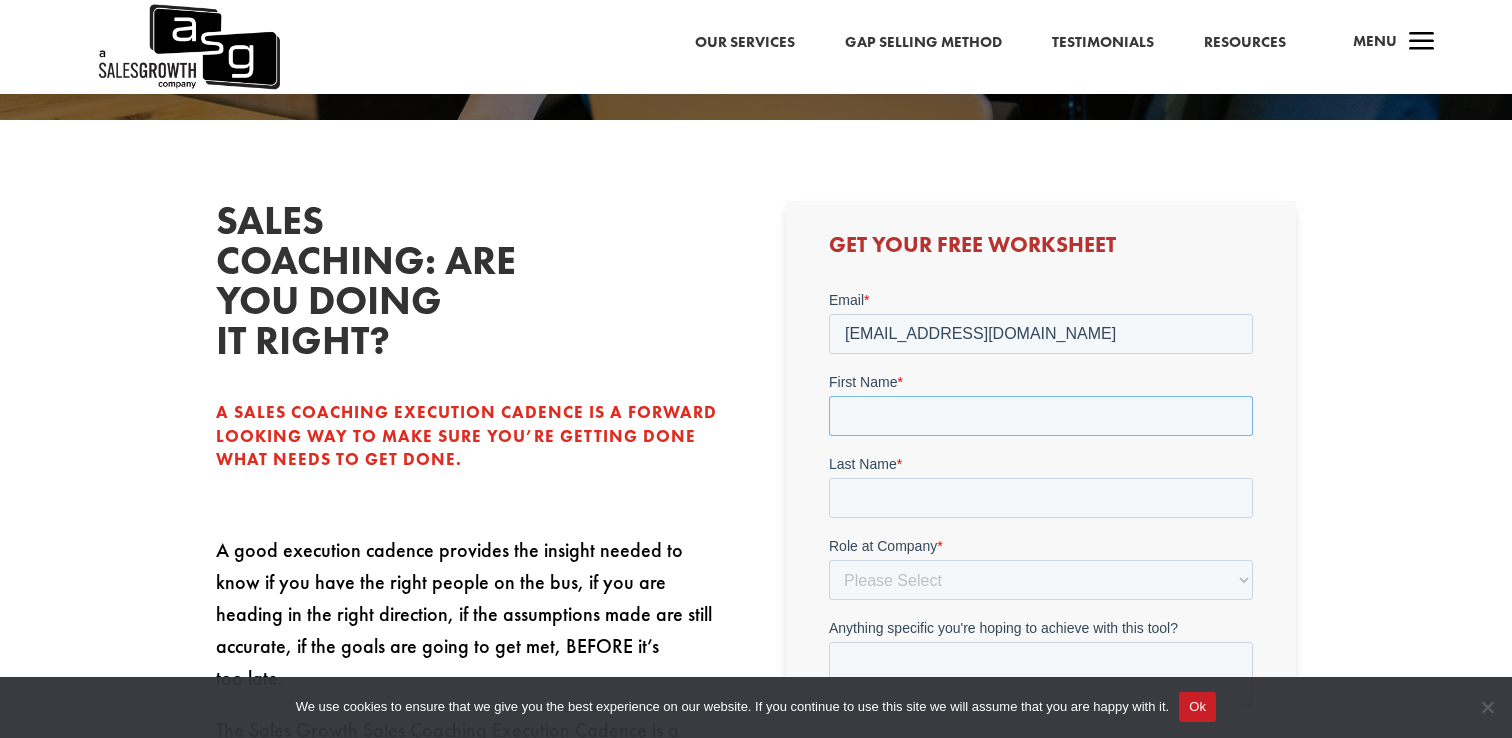 click on "First Name *" at bounding box center (1040, 416) 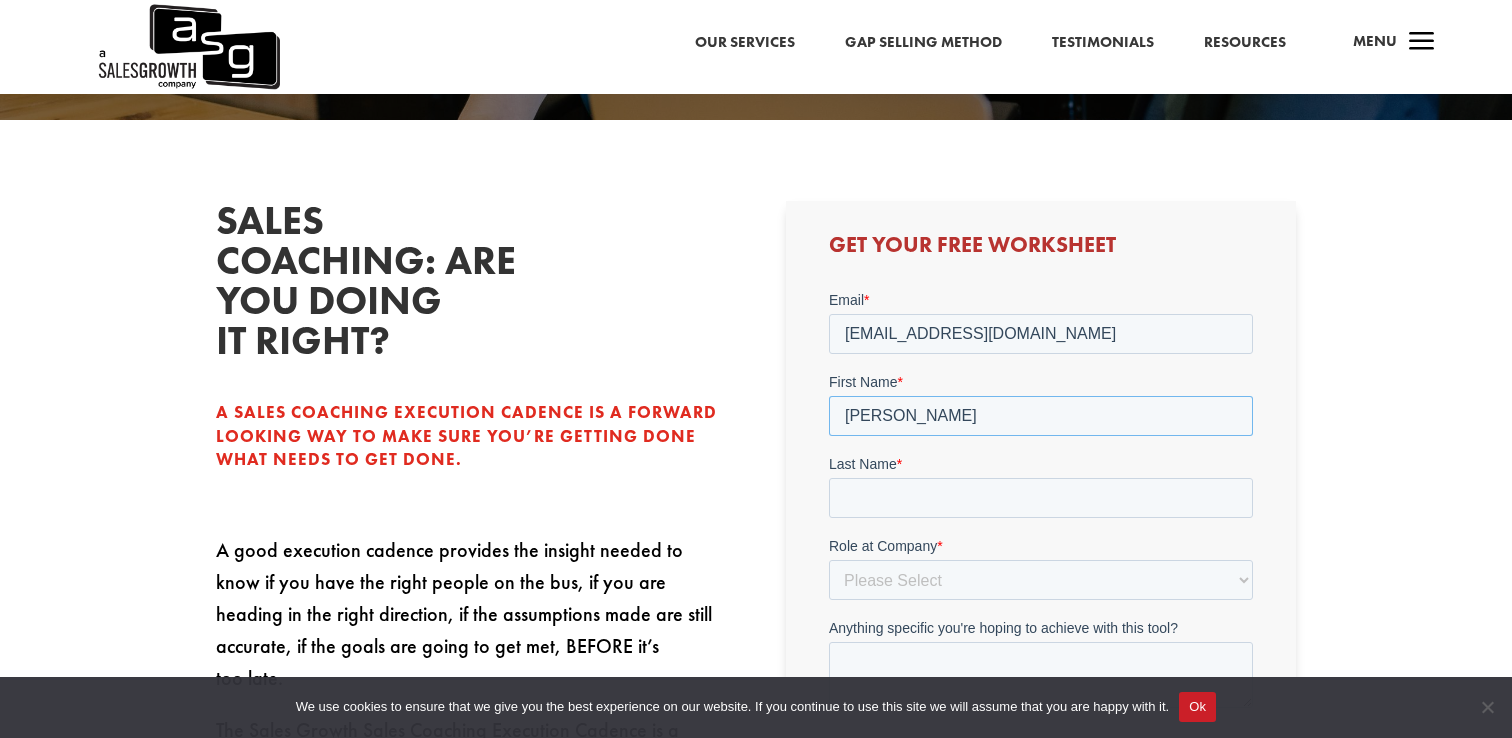 type on "[PERSON_NAME]" 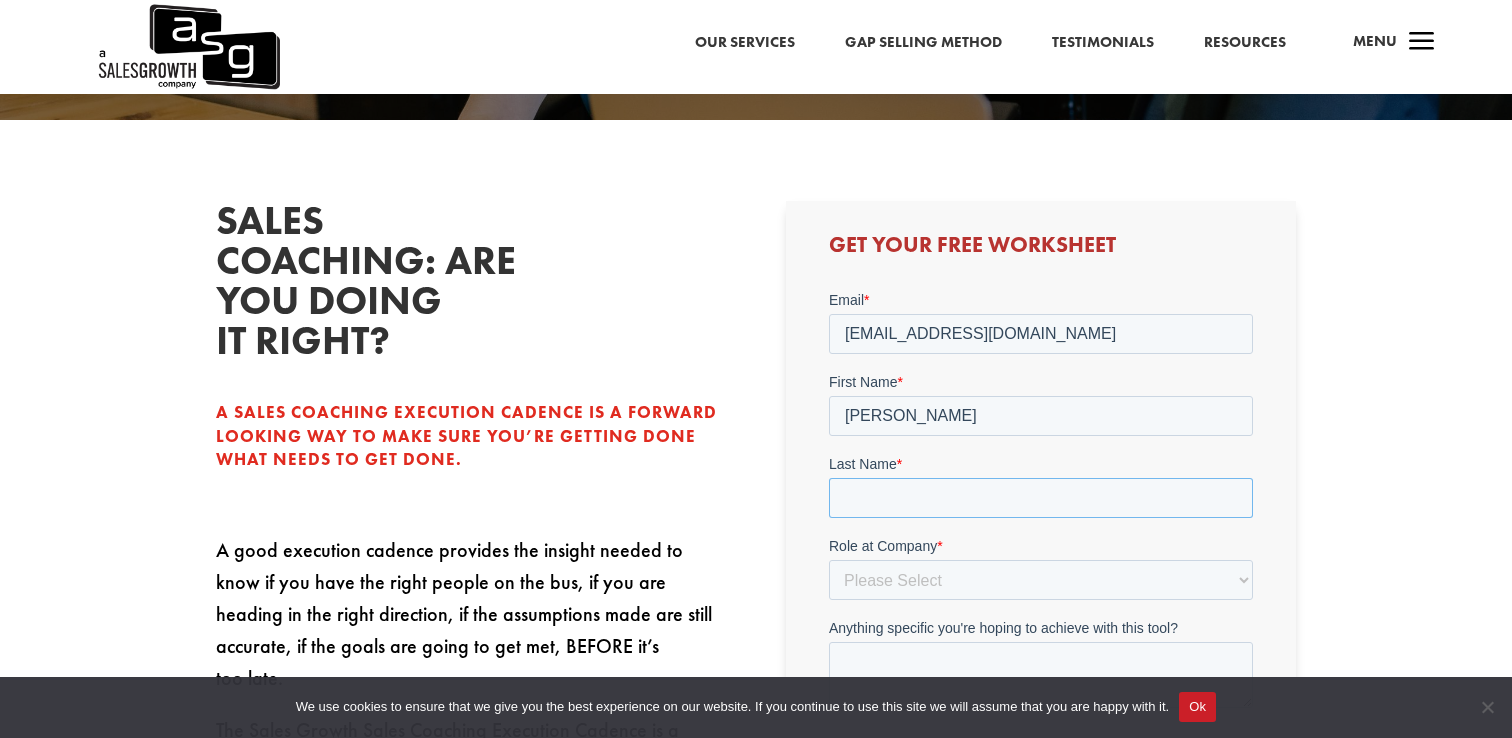 click on "Last Name *" at bounding box center [1040, 498] 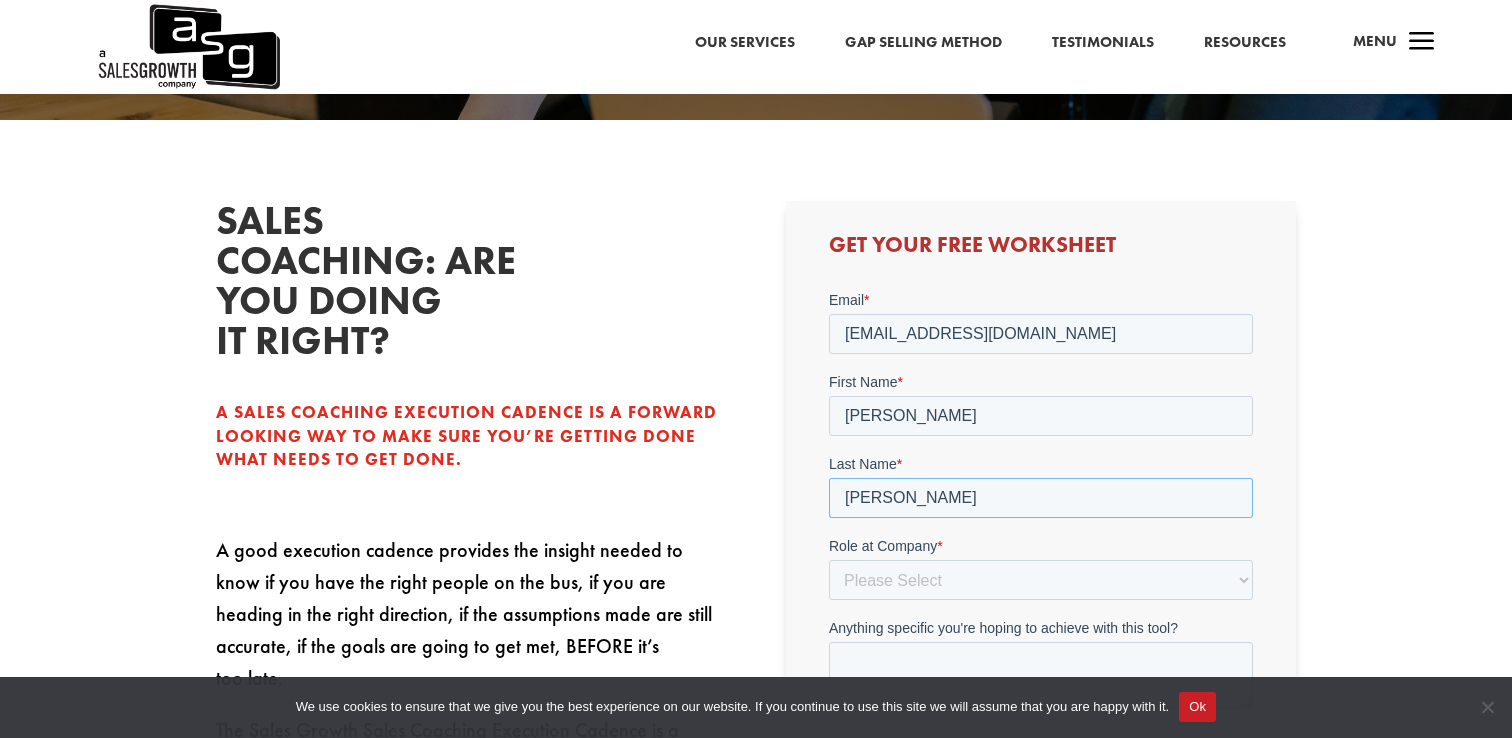 type on "[PERSON_NAME]" 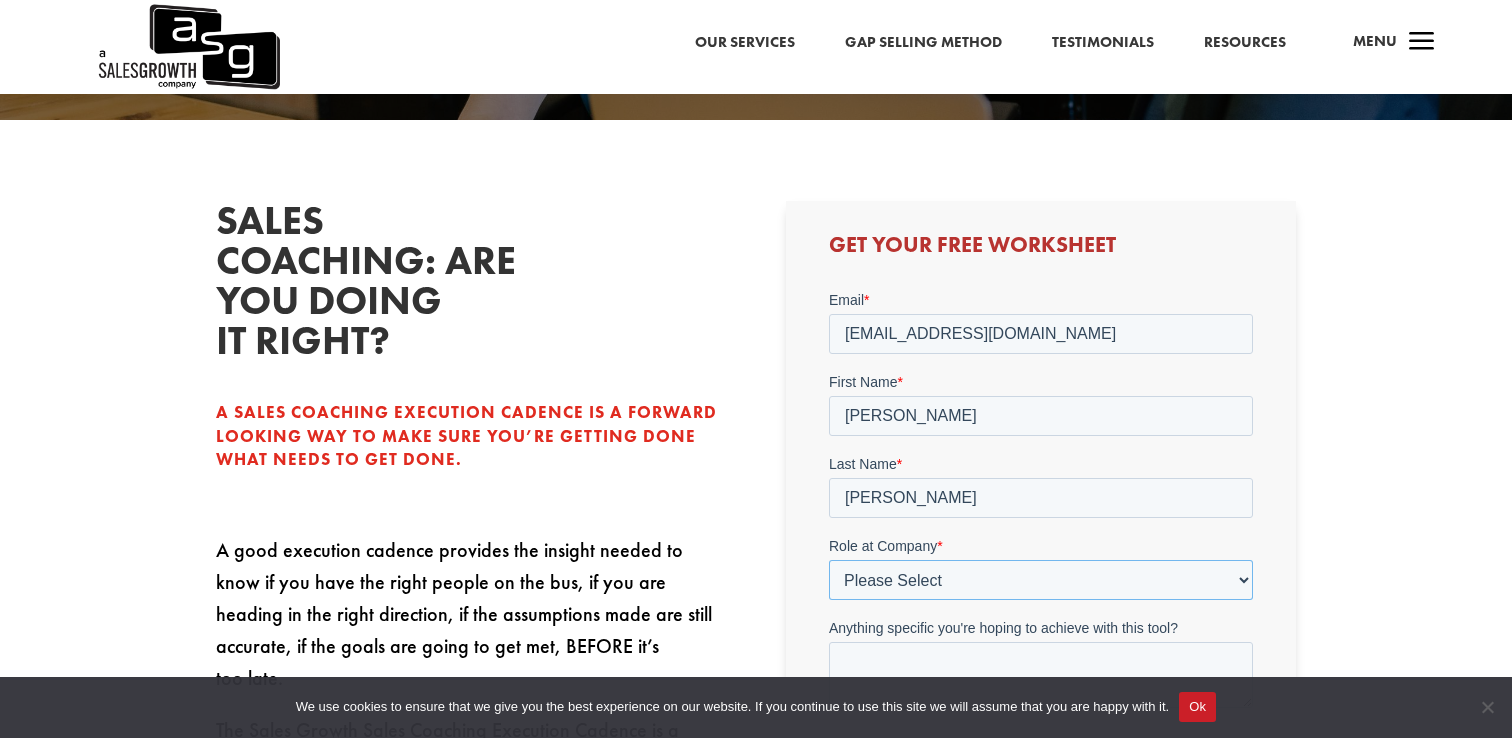 click on "Please Select C-Level (CRO, CSO, etc) Senior Leadership (VP of Sales, VP of Enablement, etc) Director/Manager (Sales Director, Regional Sales Manager, etc) Individual Contributor (AE, SDR, CSM, etc) Other" at bounding box center (1040, 580) 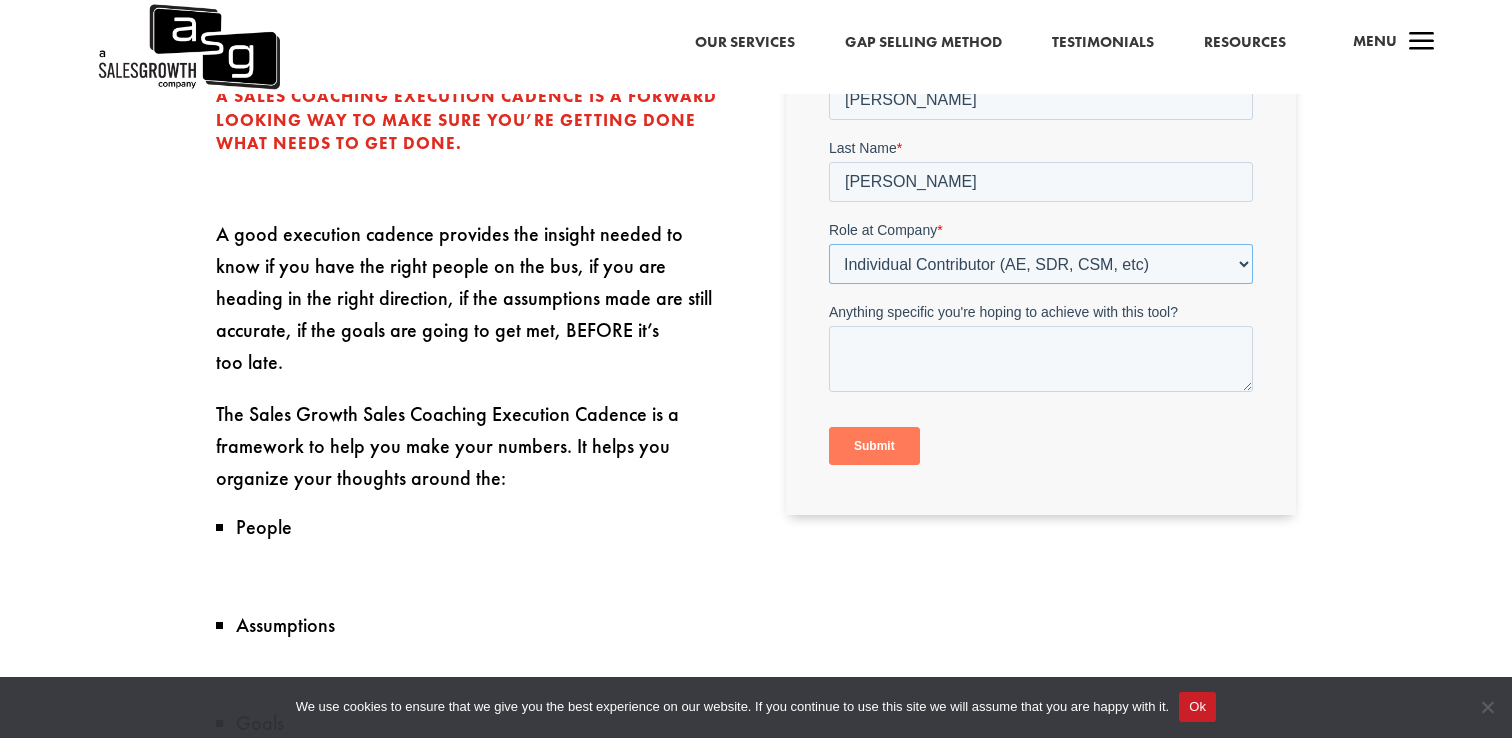 scroll, scrollTop: 749, scrollLeft: 0, axis: vertical 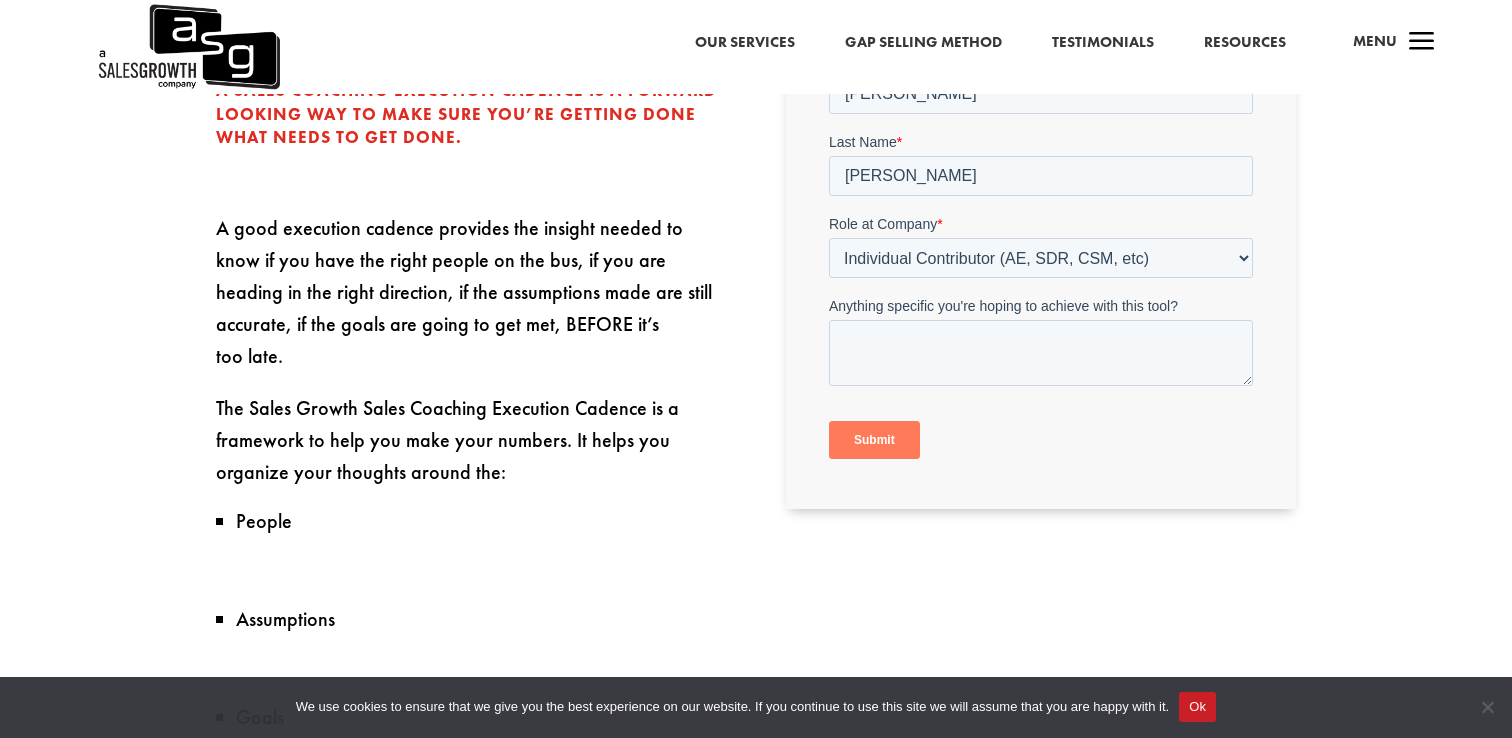 click on "Submit" at bounding box center [873, 441] 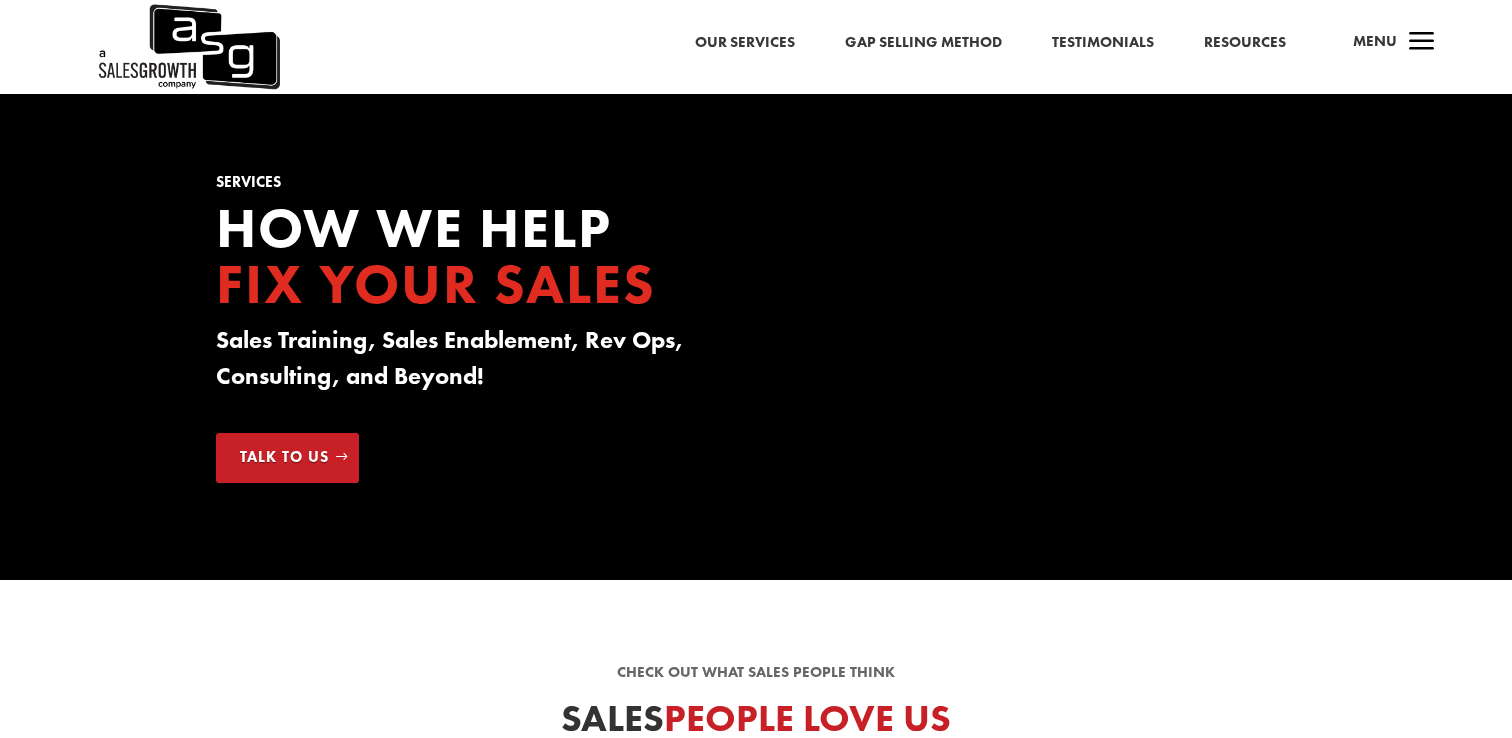 scroll, scrollTop: 0, scrollLeft: 0, axis: both 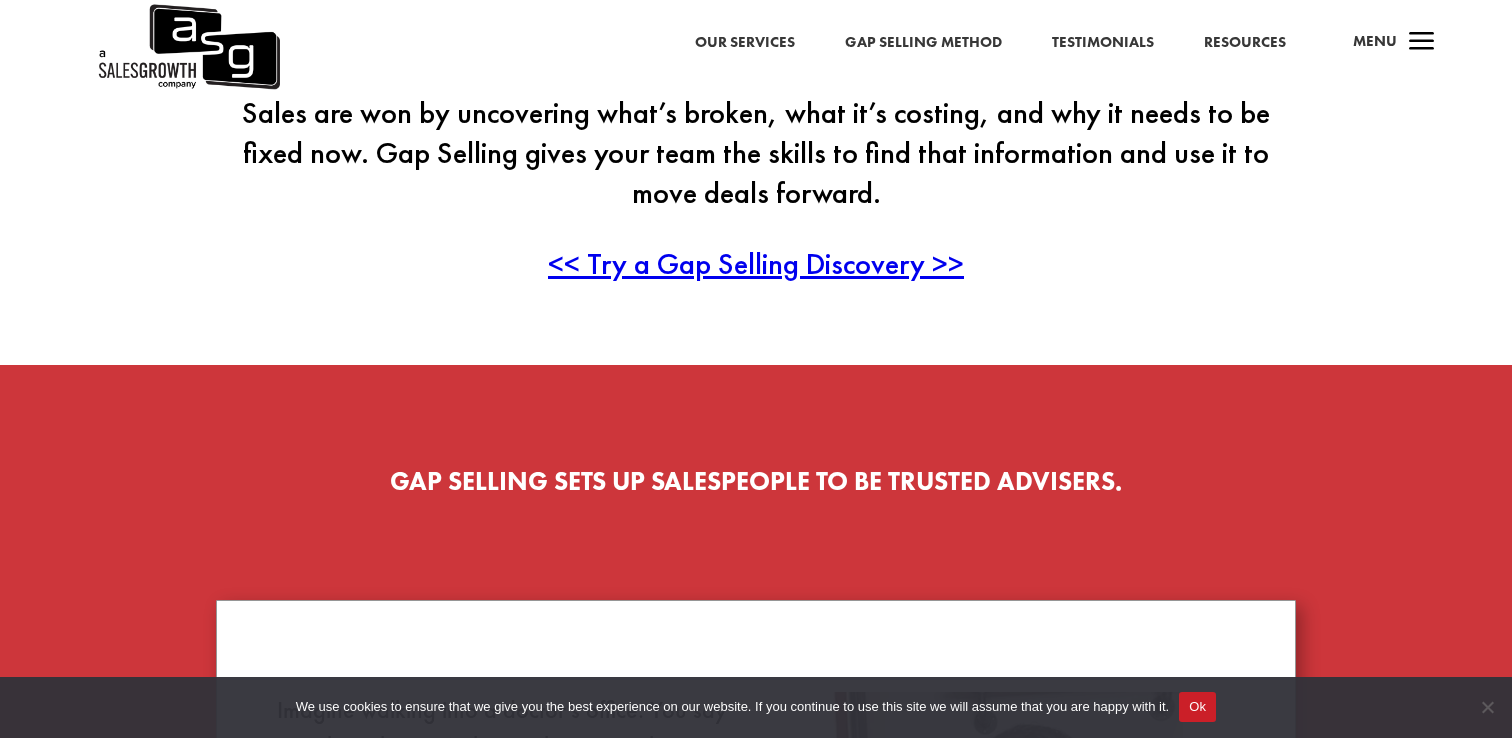 click on "<< Try a Gap Selling Discovery >>" at bounding box center (756, 263) 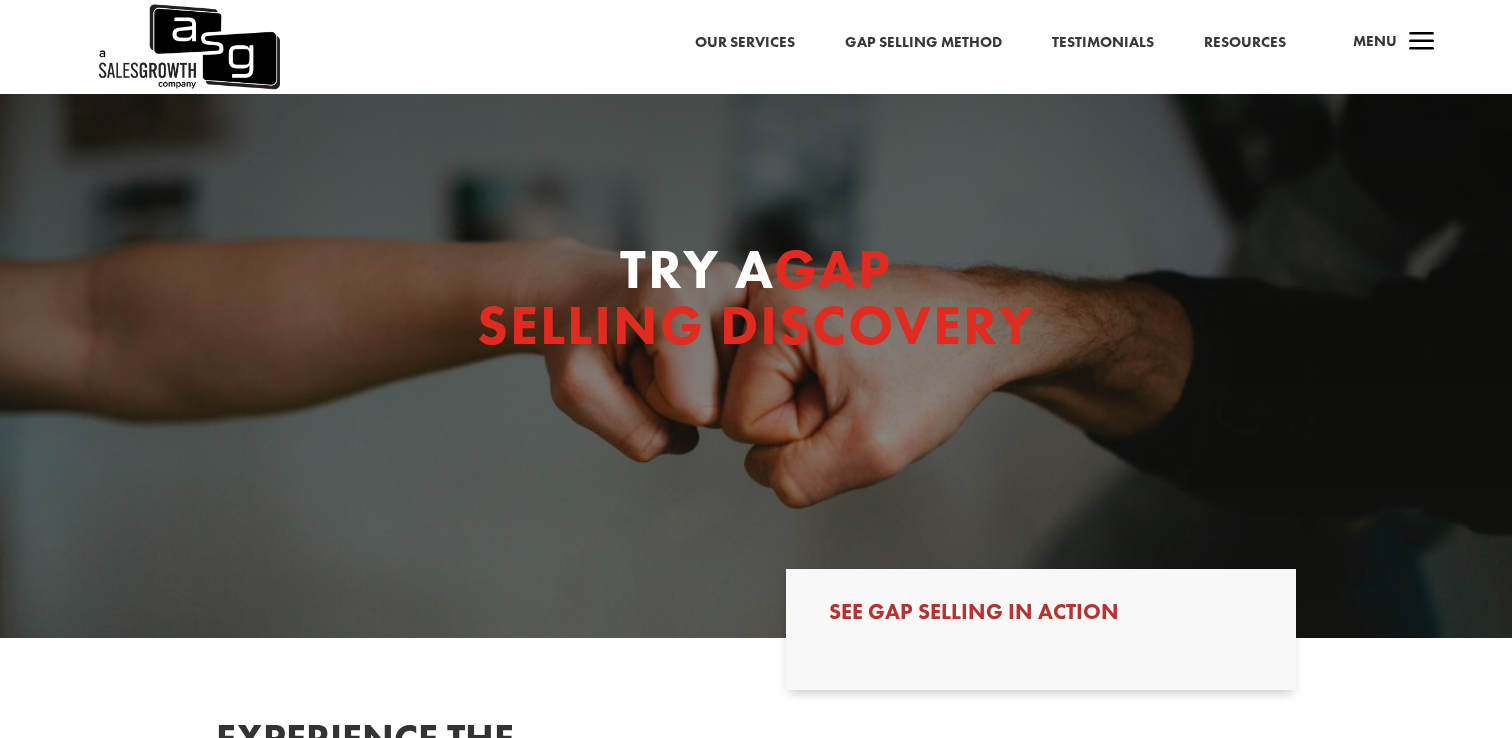 scroll, scrollTop: 0, scrollLeft: 0, axis: both 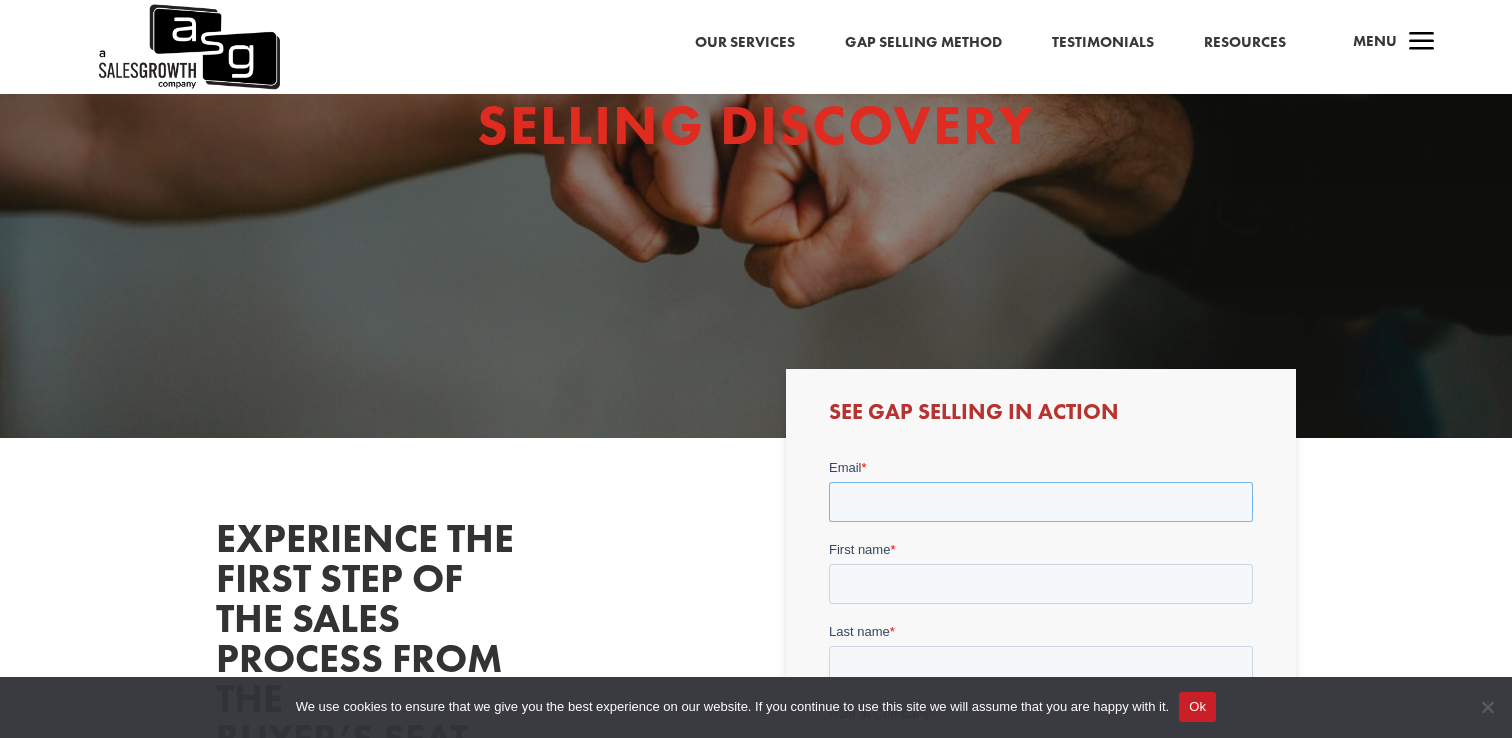 click on "Email *" at bounding box center [1040, 501] 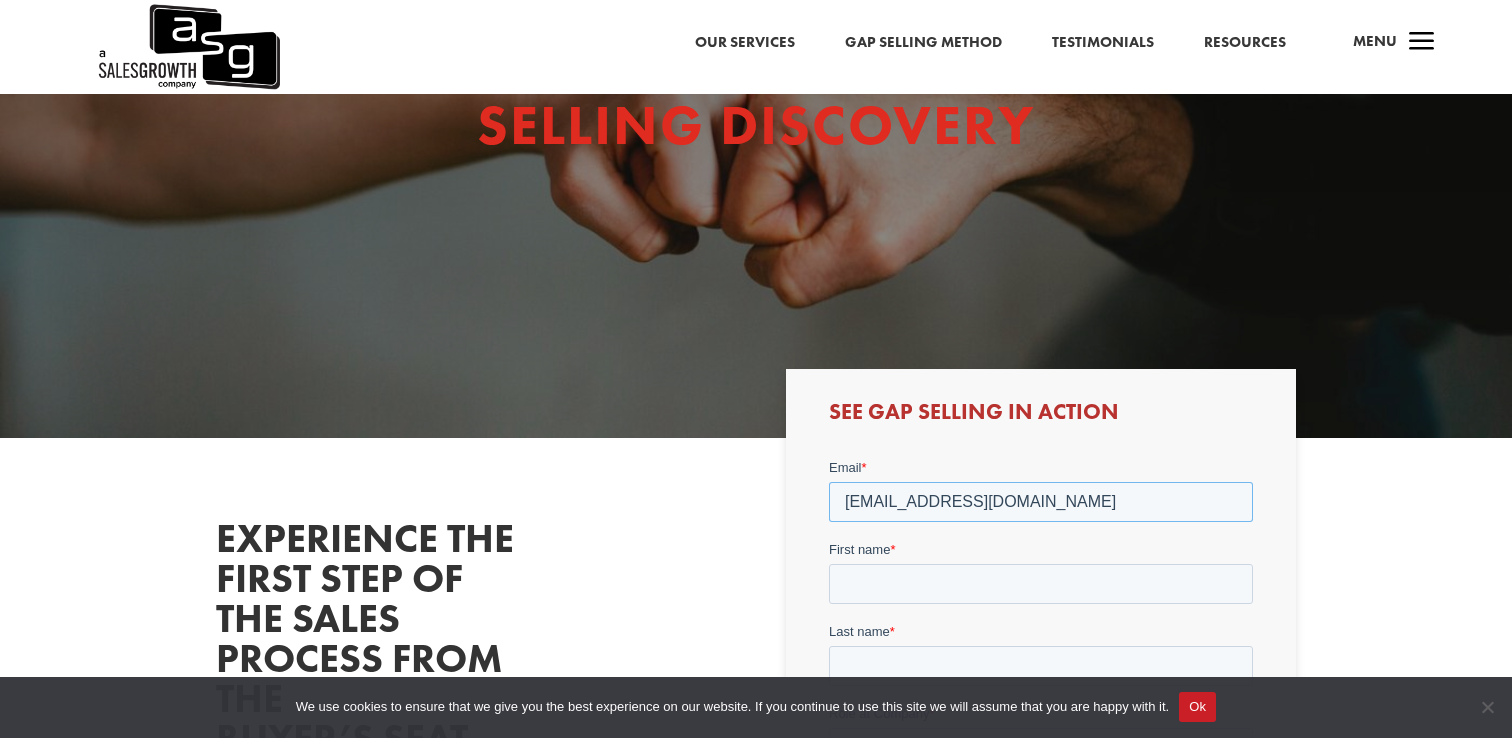 type on "yandersson@salesforce.com" 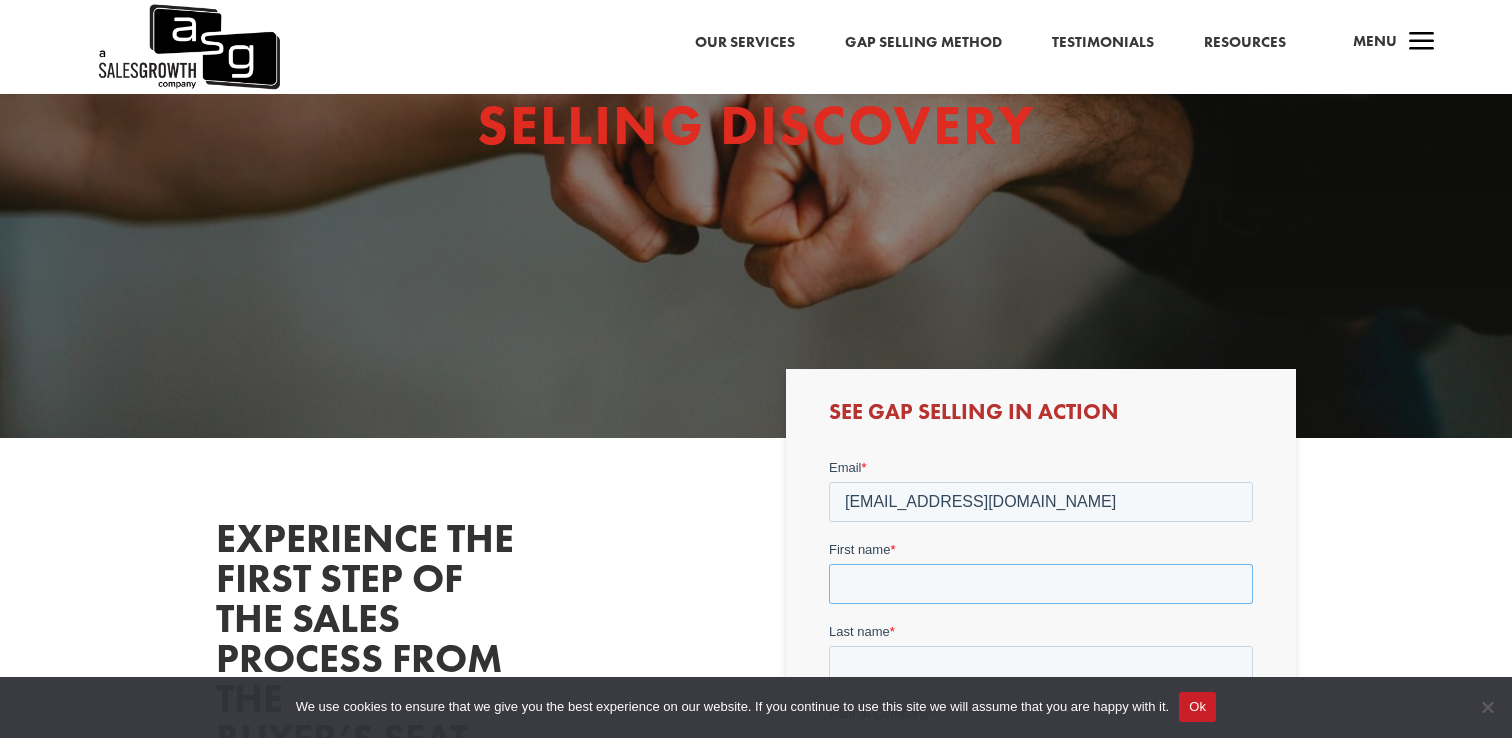 click on "First name *" at bounding box center [1040, 583] 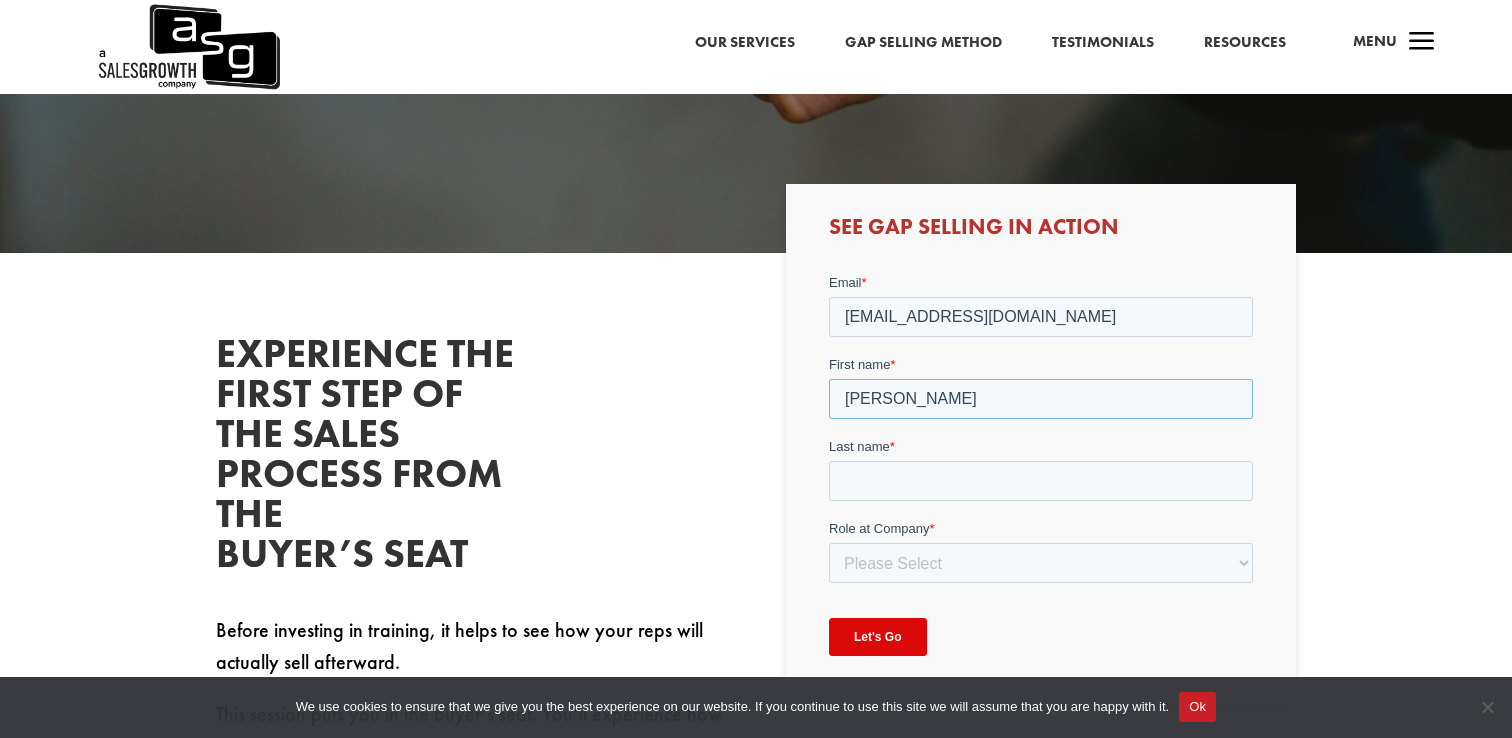 scroll, scrollTop: 480, scrollLeft: 0, axis: vertical 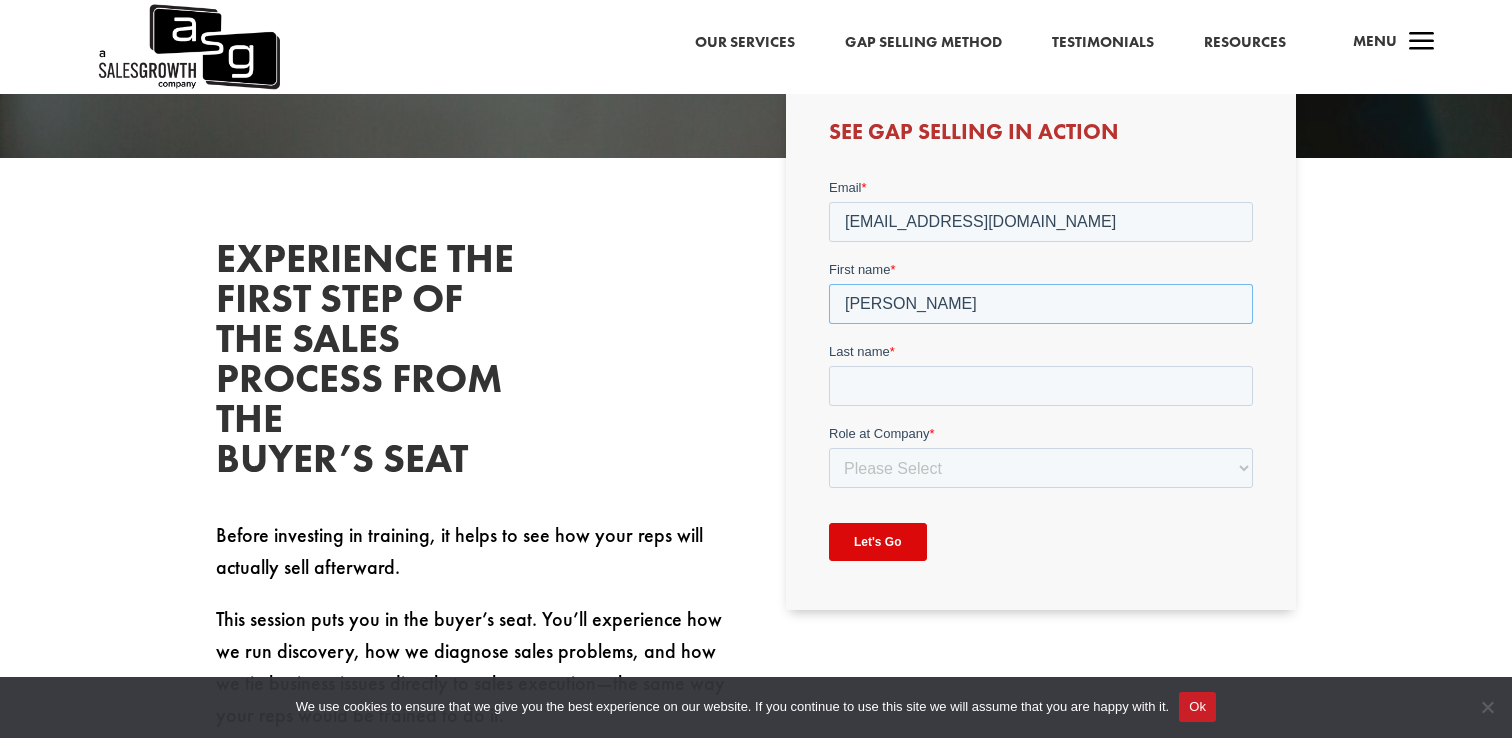 type on "yelena" 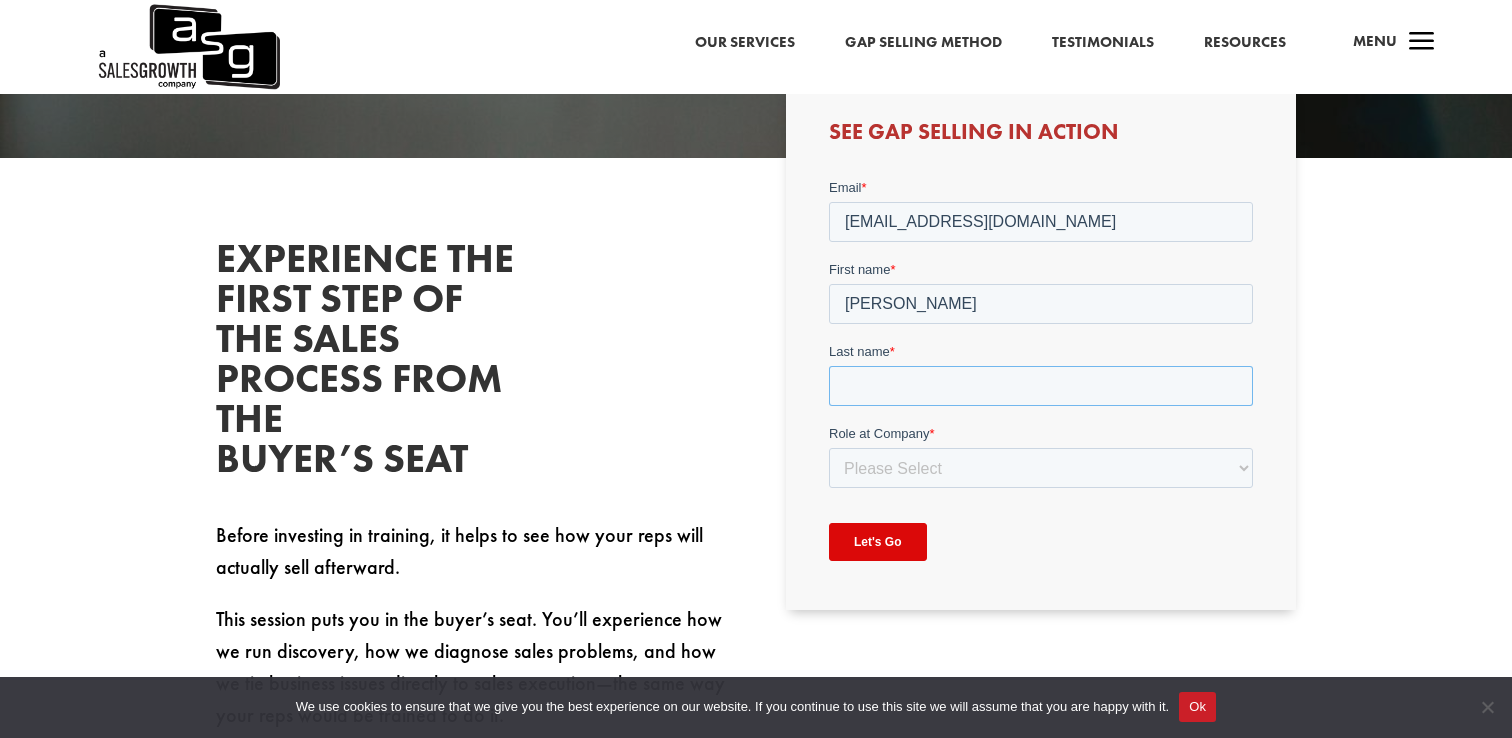 click on "Last name *" at bounding box center (1040, 385) 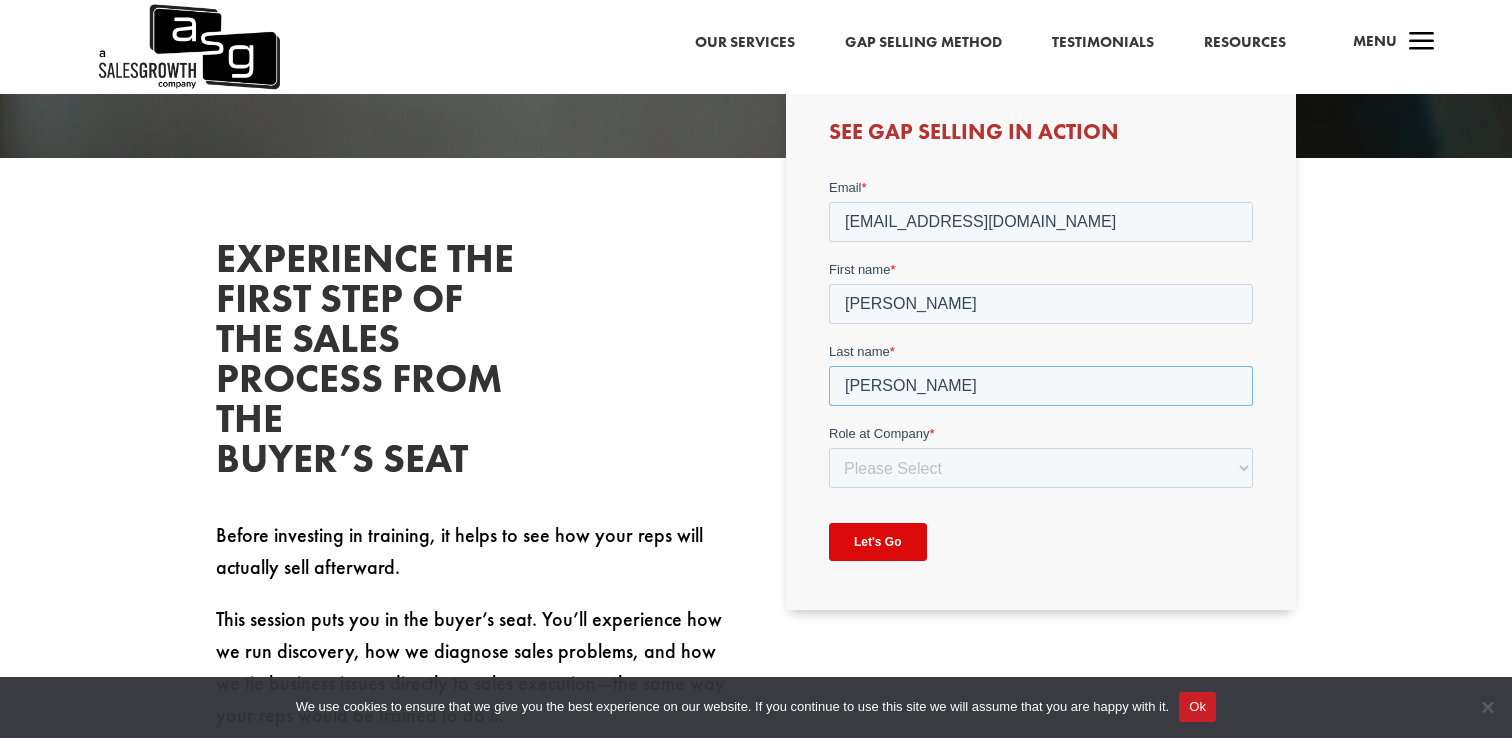 type on "andersson" 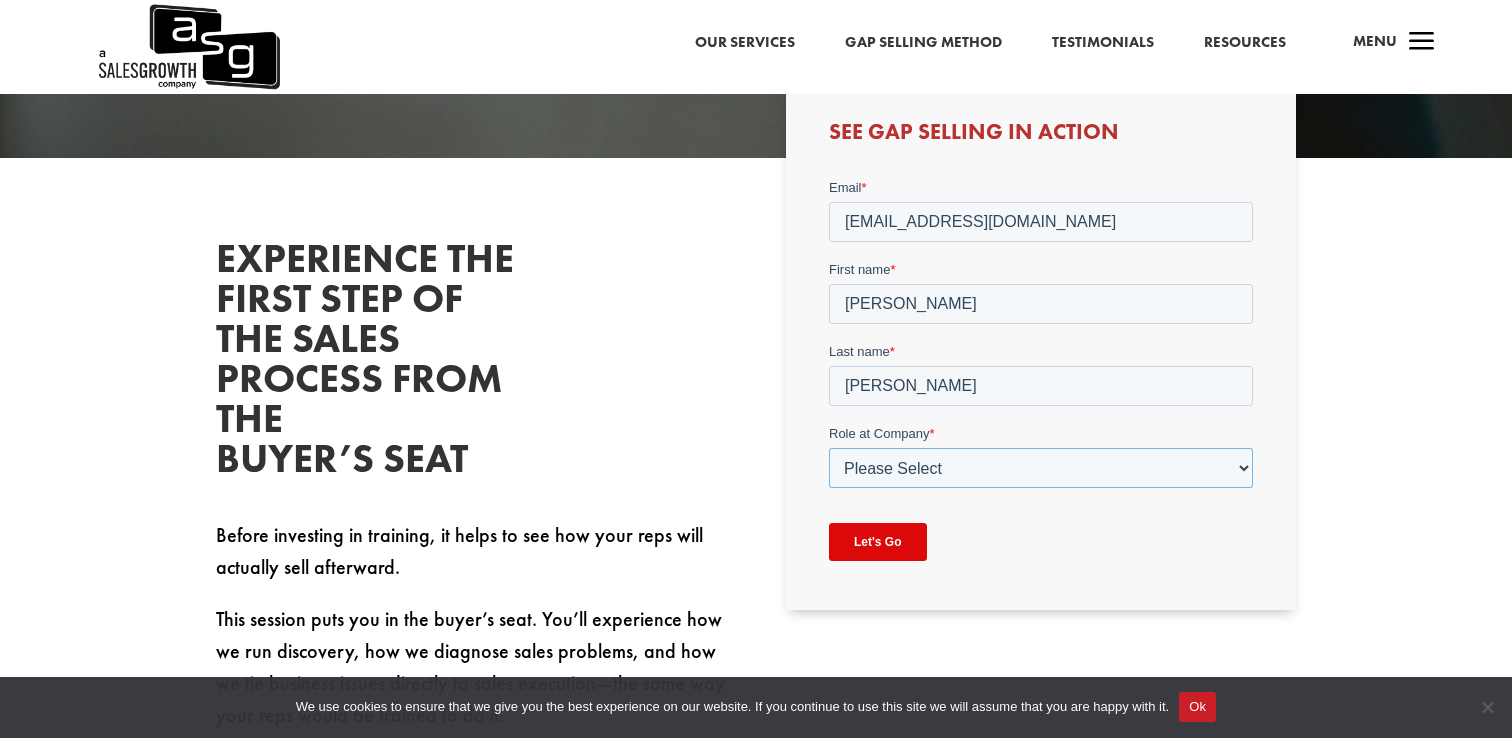 click on "Please Select C-Level (CRO, CSO, etc) Senior Leadership (VP of Sales, VP of Enablement, etc) Director/Manager (Sales Director, Regional Sales Manager, etc) Individual Contributor (AE, SDR, CSM, etc) Other" at bounding box center [1040, 467] 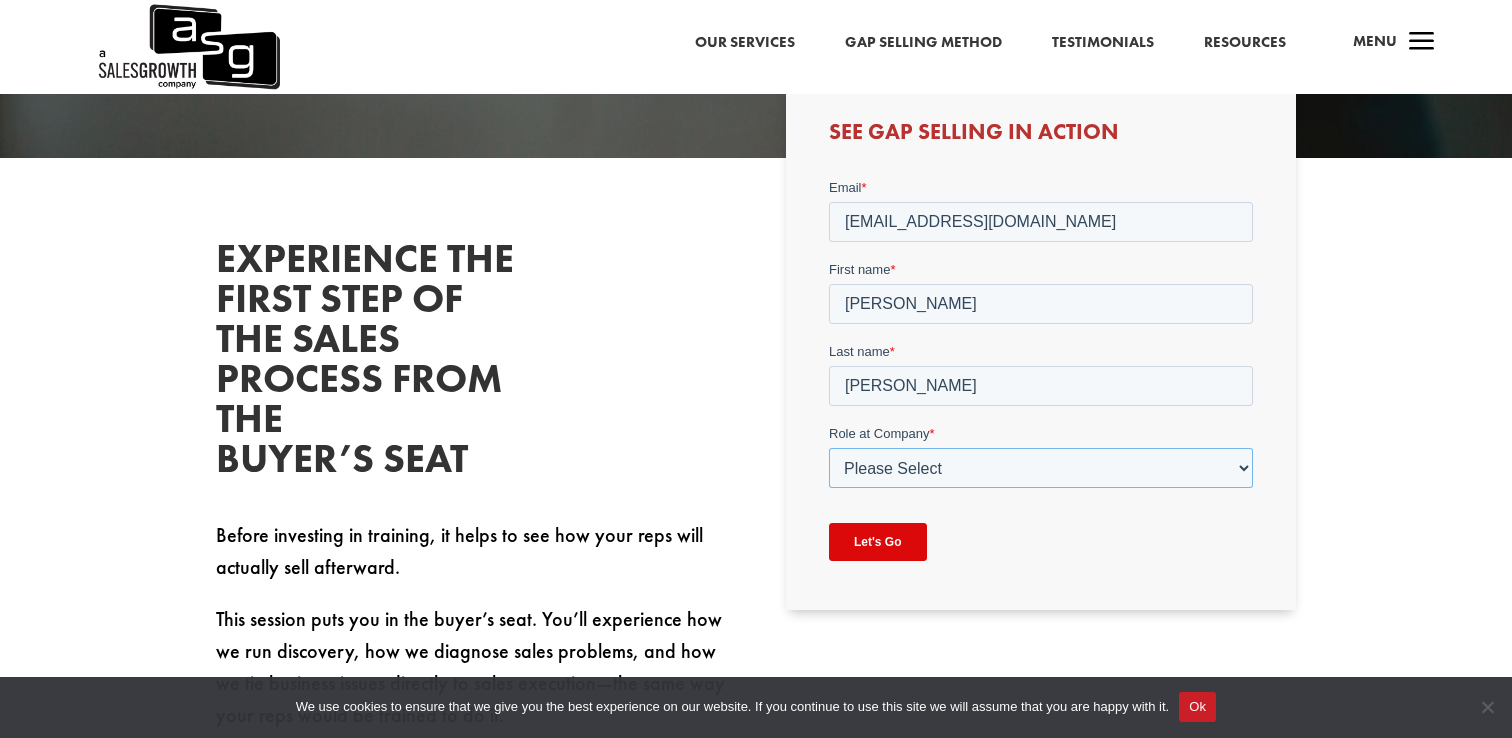 select on "Individual Contributor (AE, SDR, CSM, etc)" 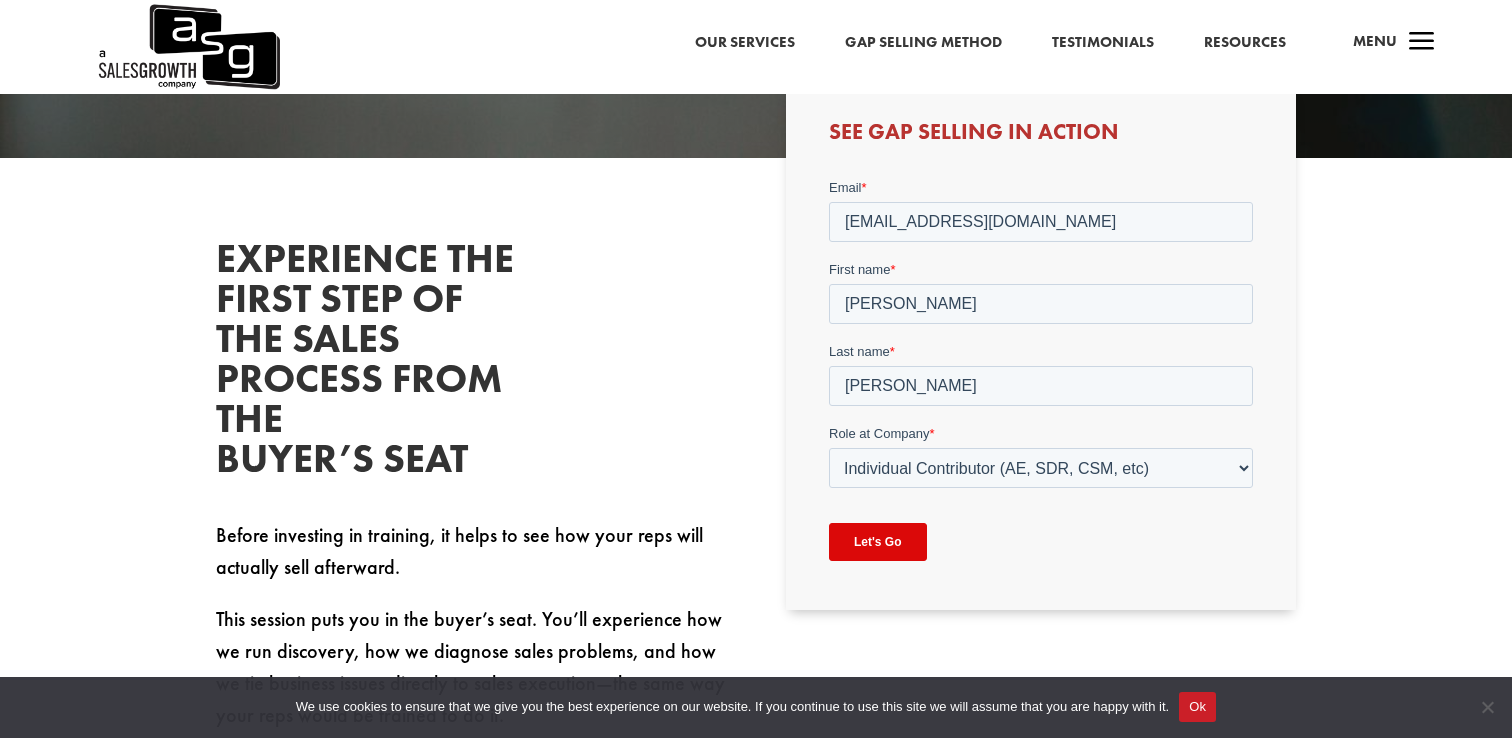 click on "Let's Go" at bounding box center [877, 541] 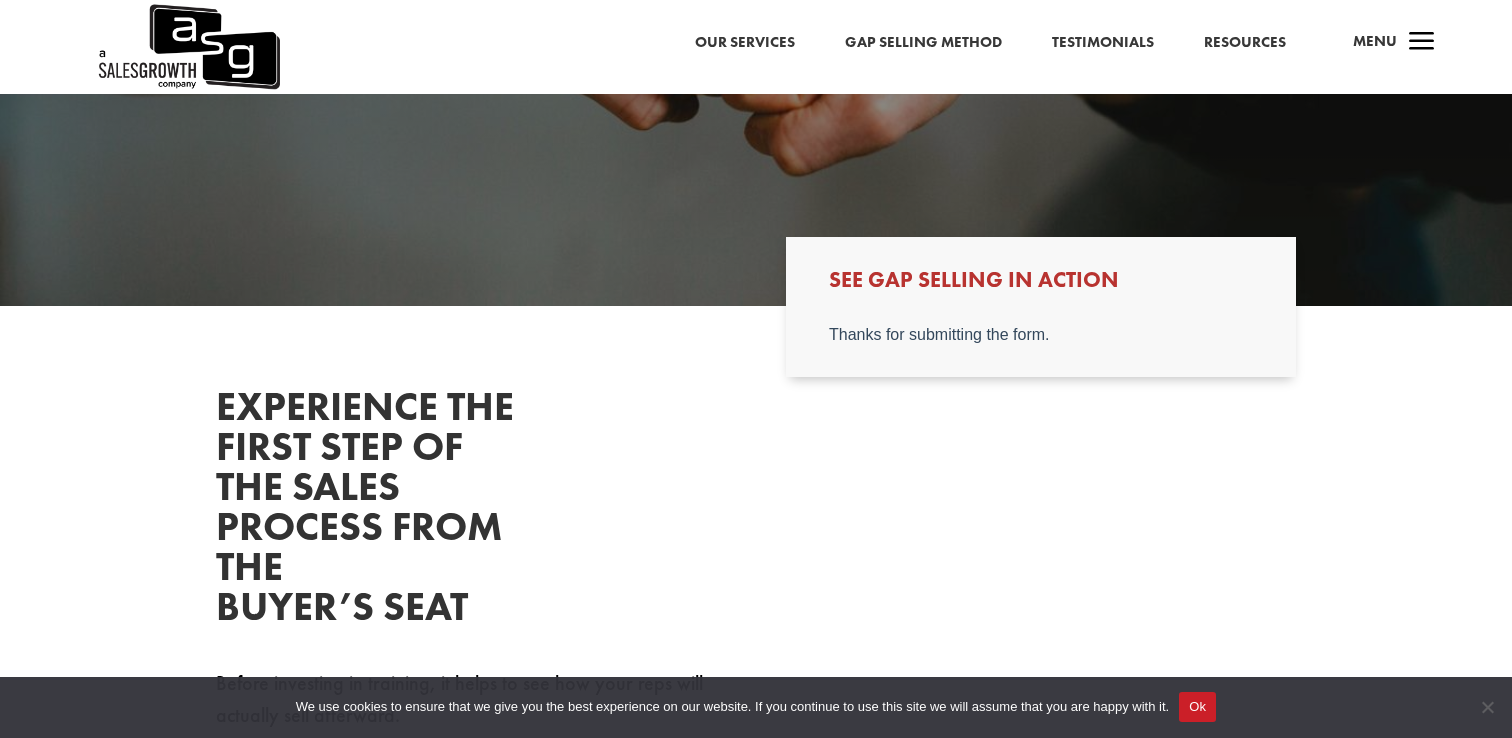 scroll, scrollTop: 135, scrollLeft: 0, axis: vertical 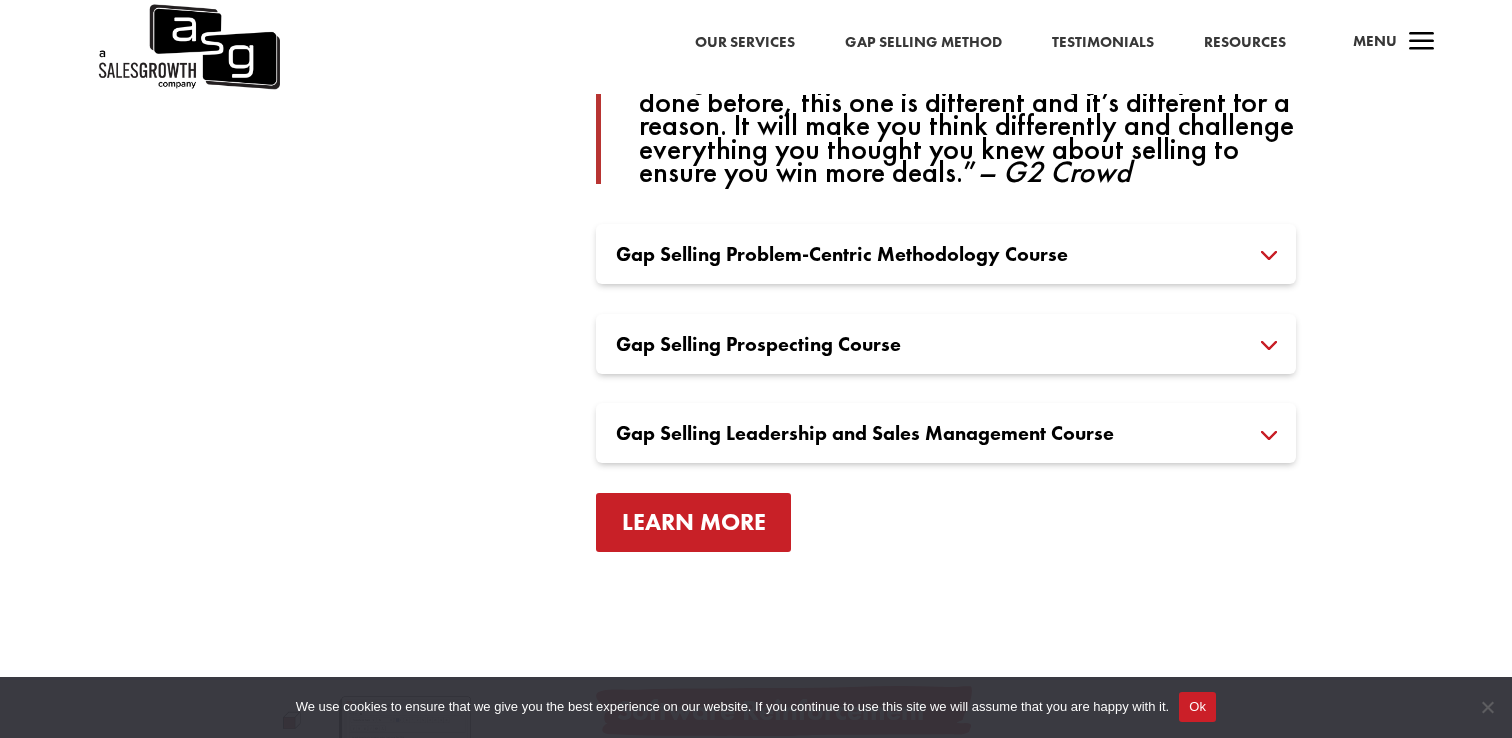 click on "Learn More" at bounding box center [694, 522] 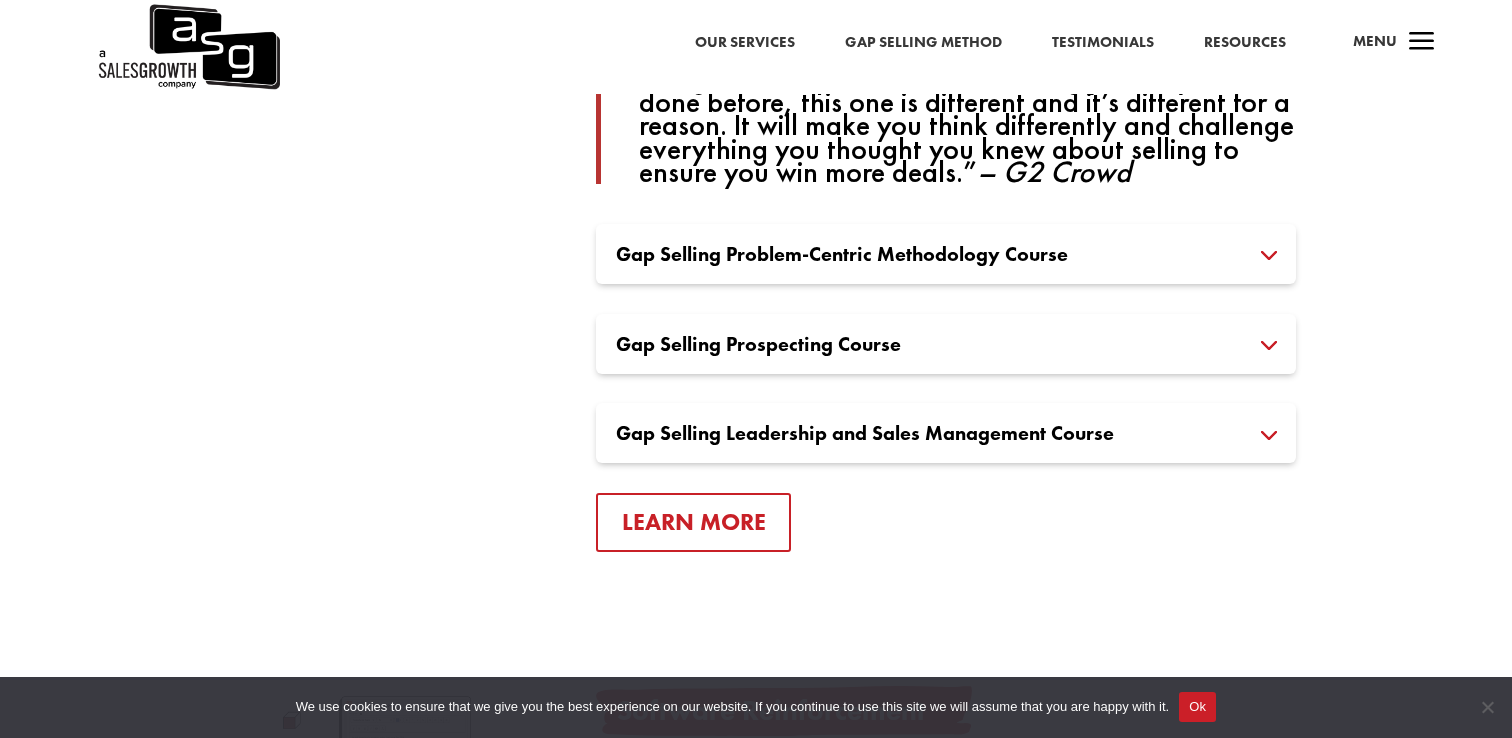 click on "Gap Selling Problem-Centric Methodology Course" at bounding box center [946, 254] 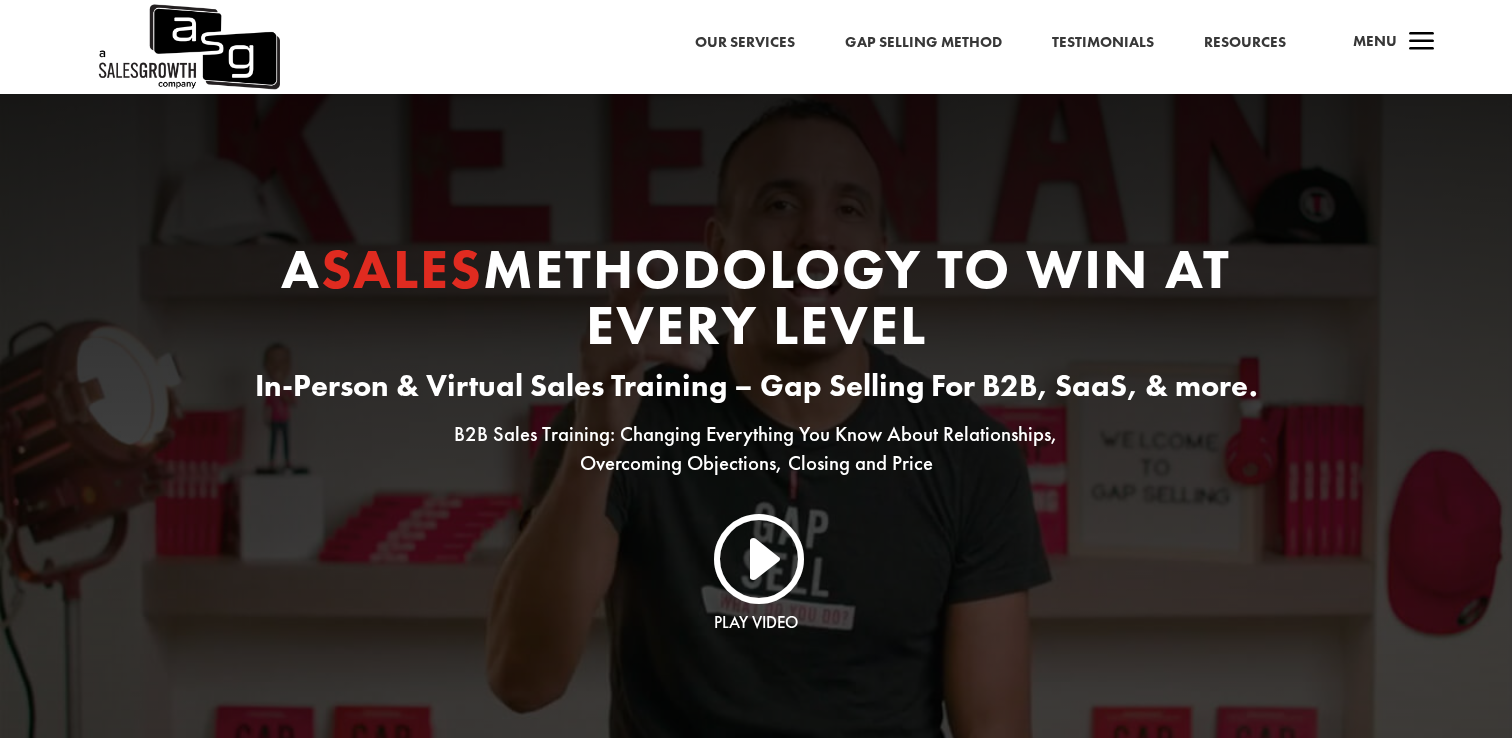 scroll, scrollTop: 0, scrollLeft: 0, axis: both 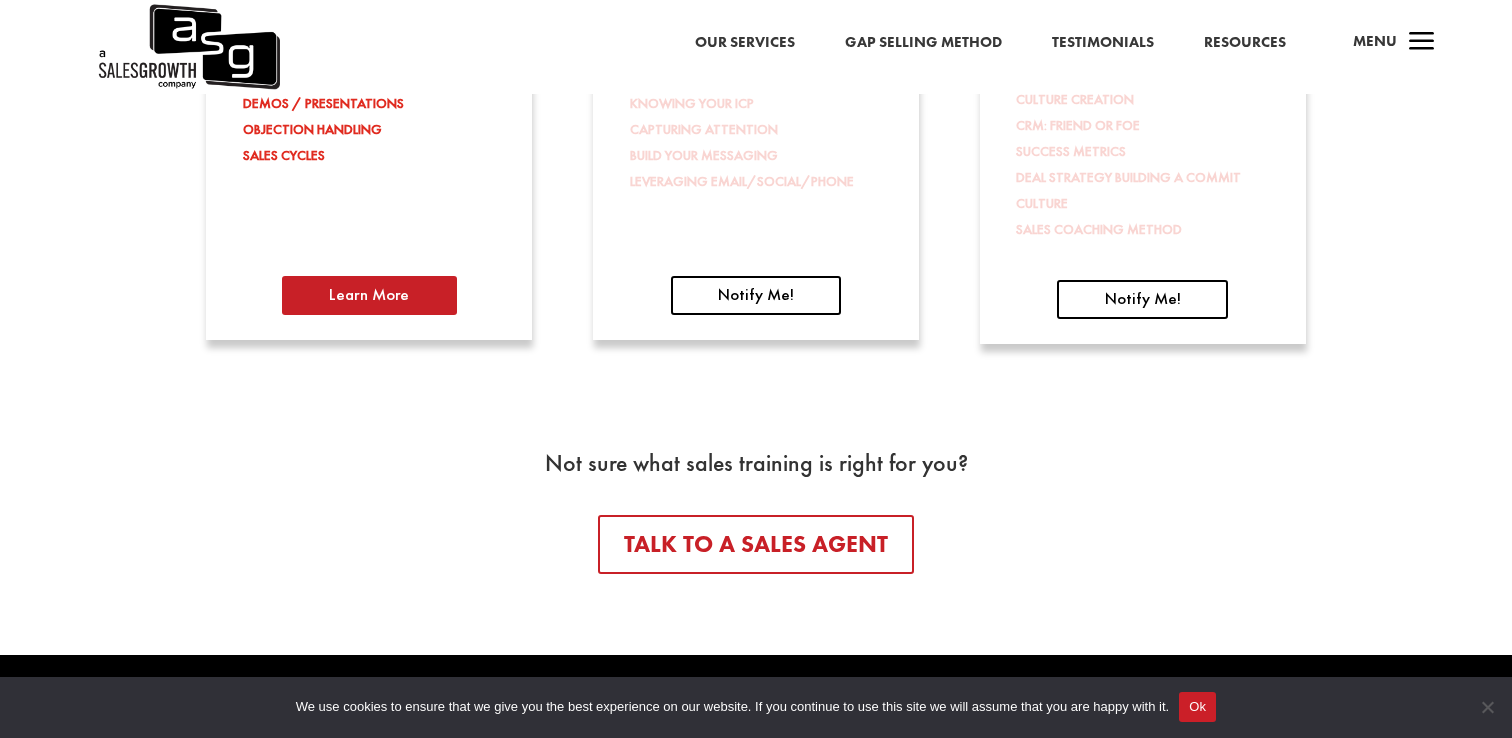 click on "Learn More" at bounding box center [369, 295] 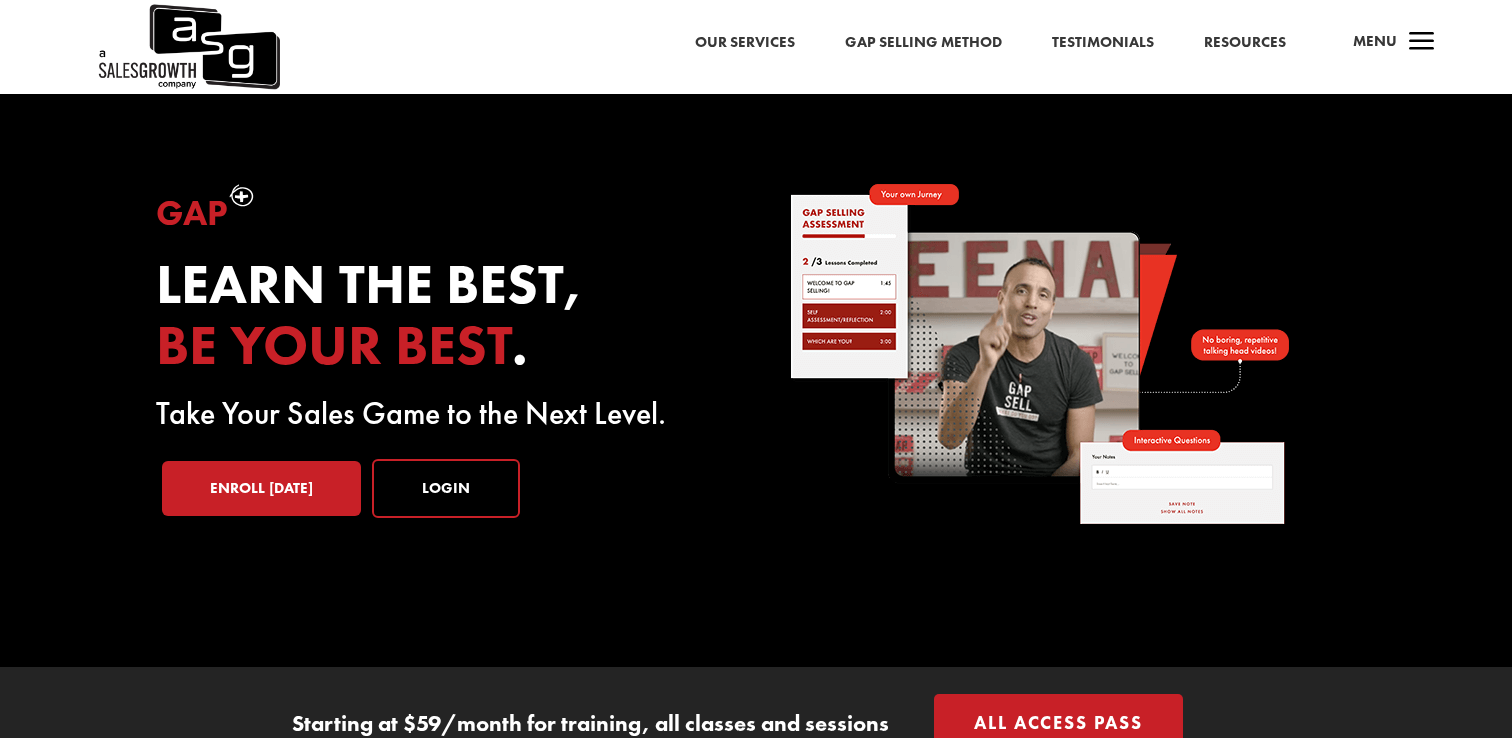 scroll, scrollTop: 0, scrollLeft: 0, axis: both 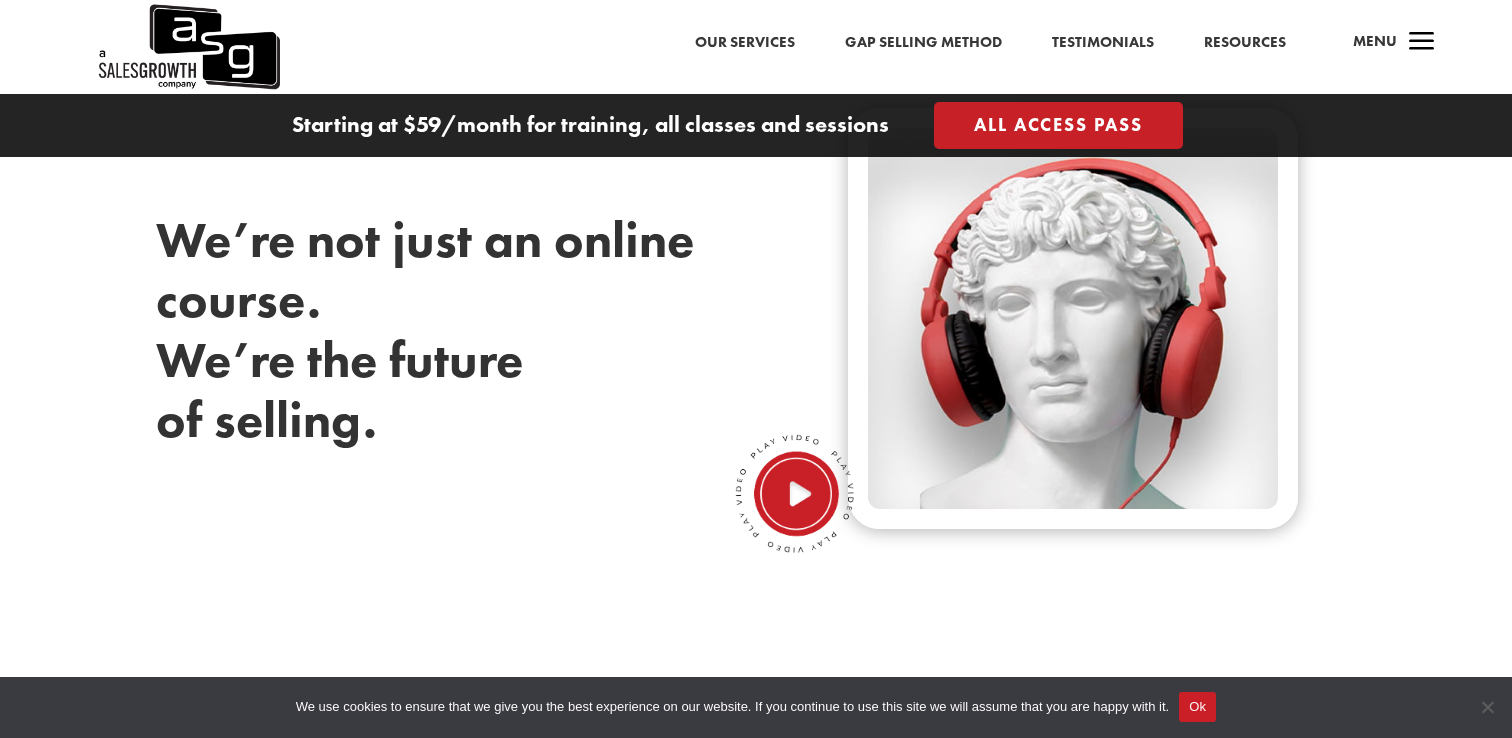 click at bounding box center (795, 494) 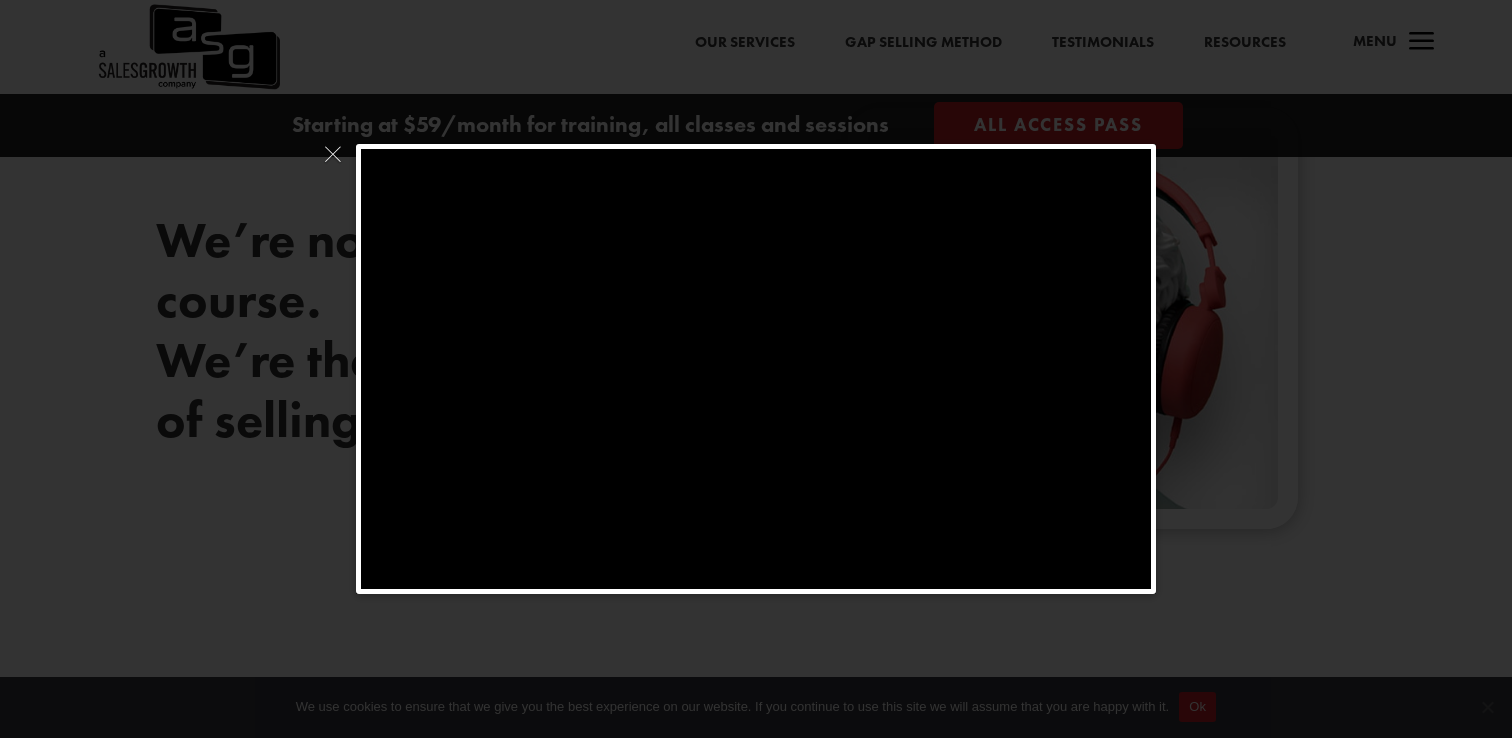 click at bounding box center [756, 369] 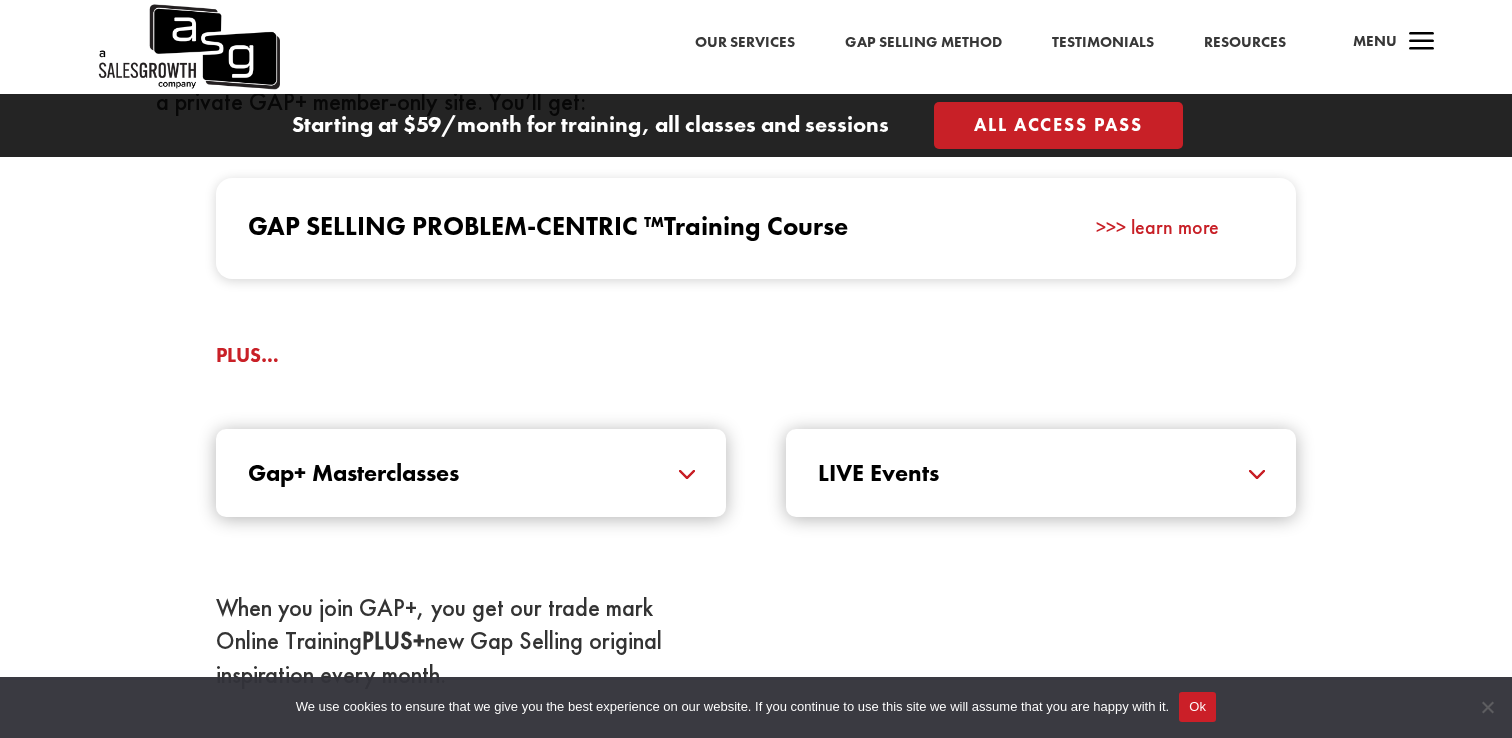 scroll, scrollTop: 2092, scrollLeft: 0, axis: vertical 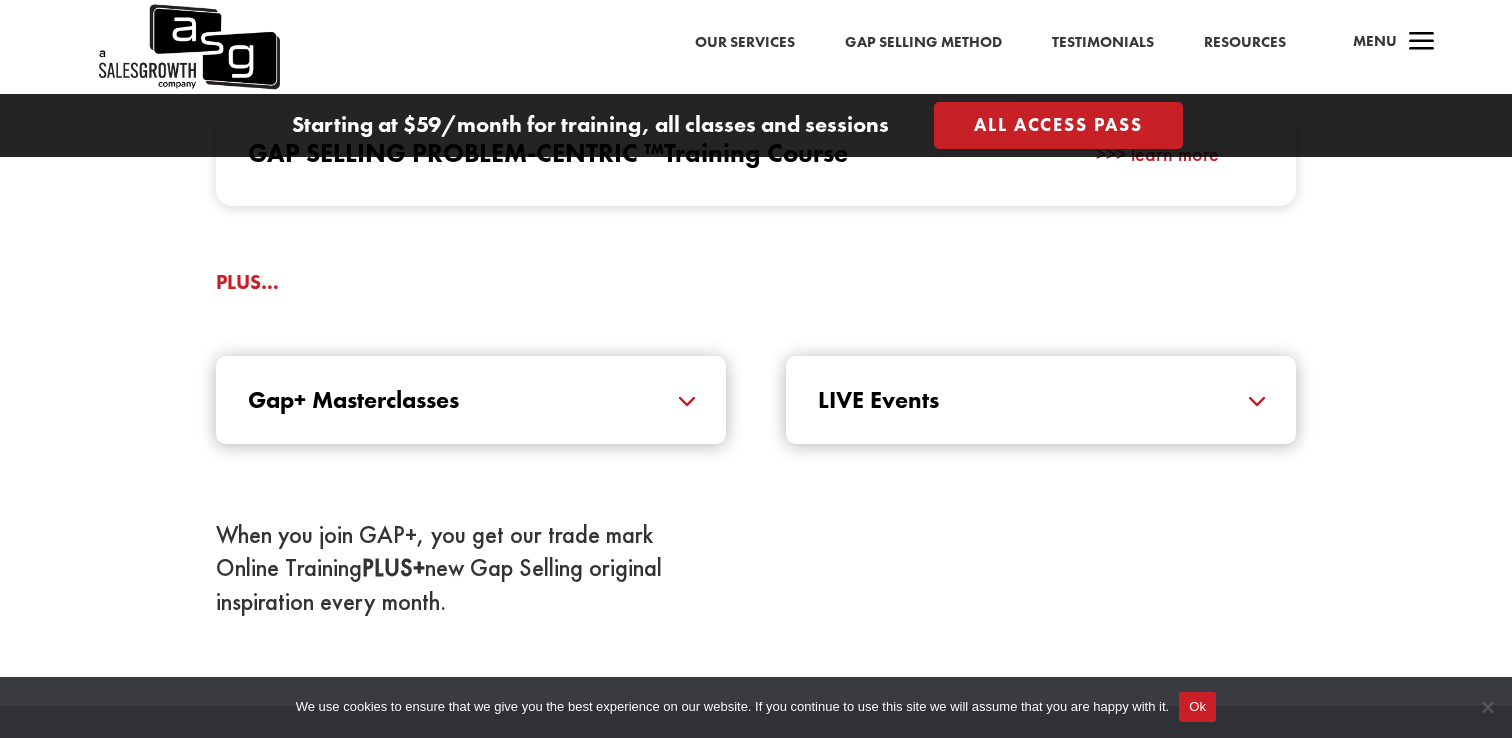 click on "Gap+ Masterclasses" at bounding box center (471, 400) 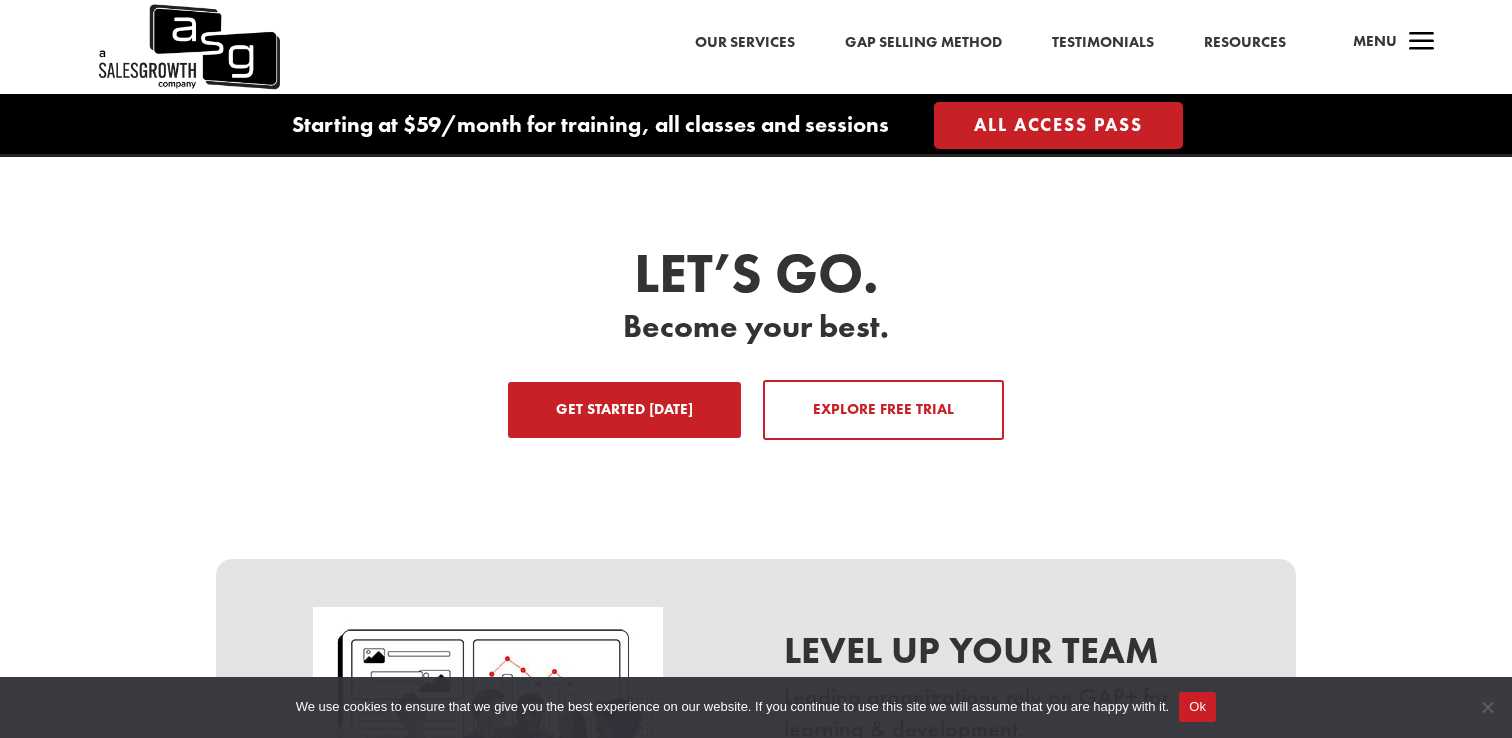 scroll, scrollTop: 3199, scrollLeft: 0, axis: vertical 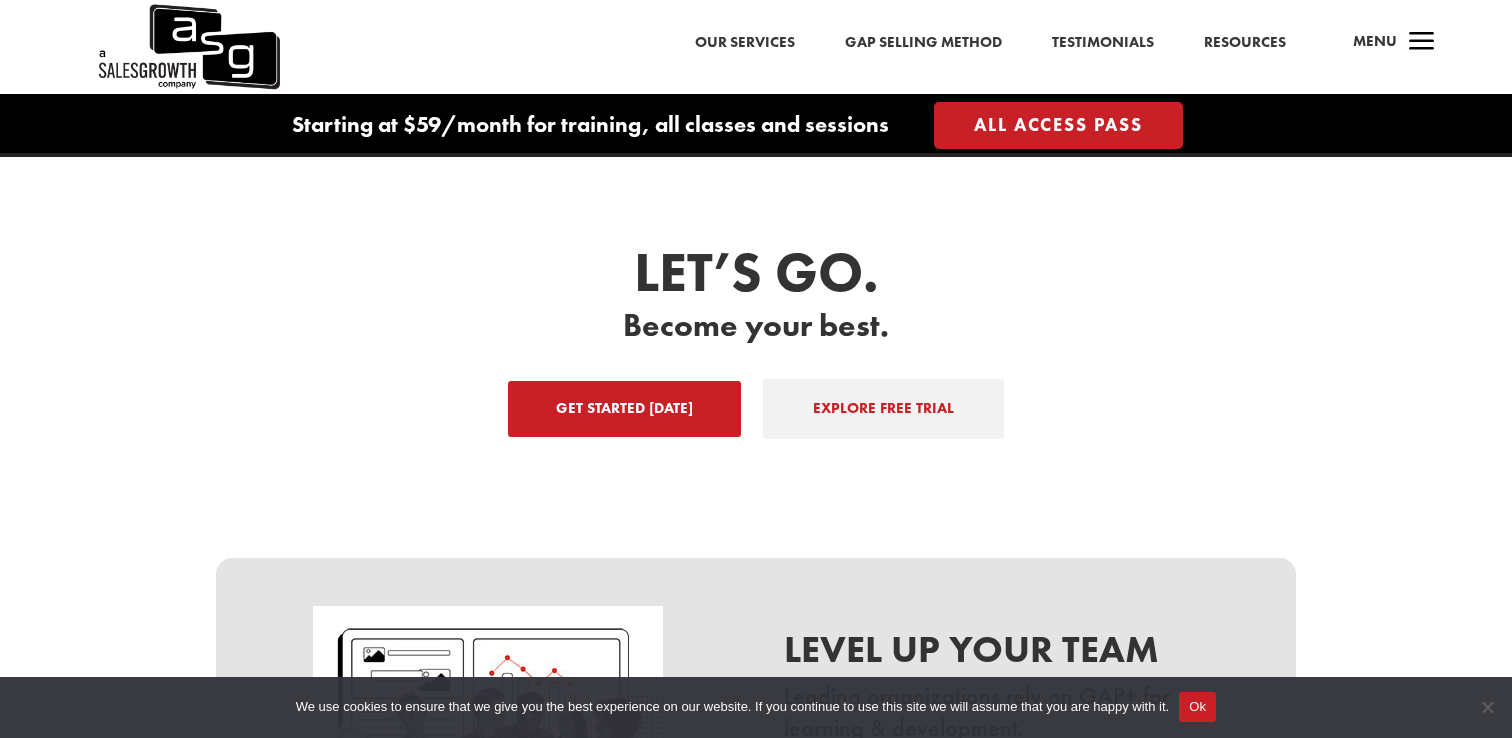 click on "EXPLORE FREE TRIAL" at bounding box center (883, 409) 